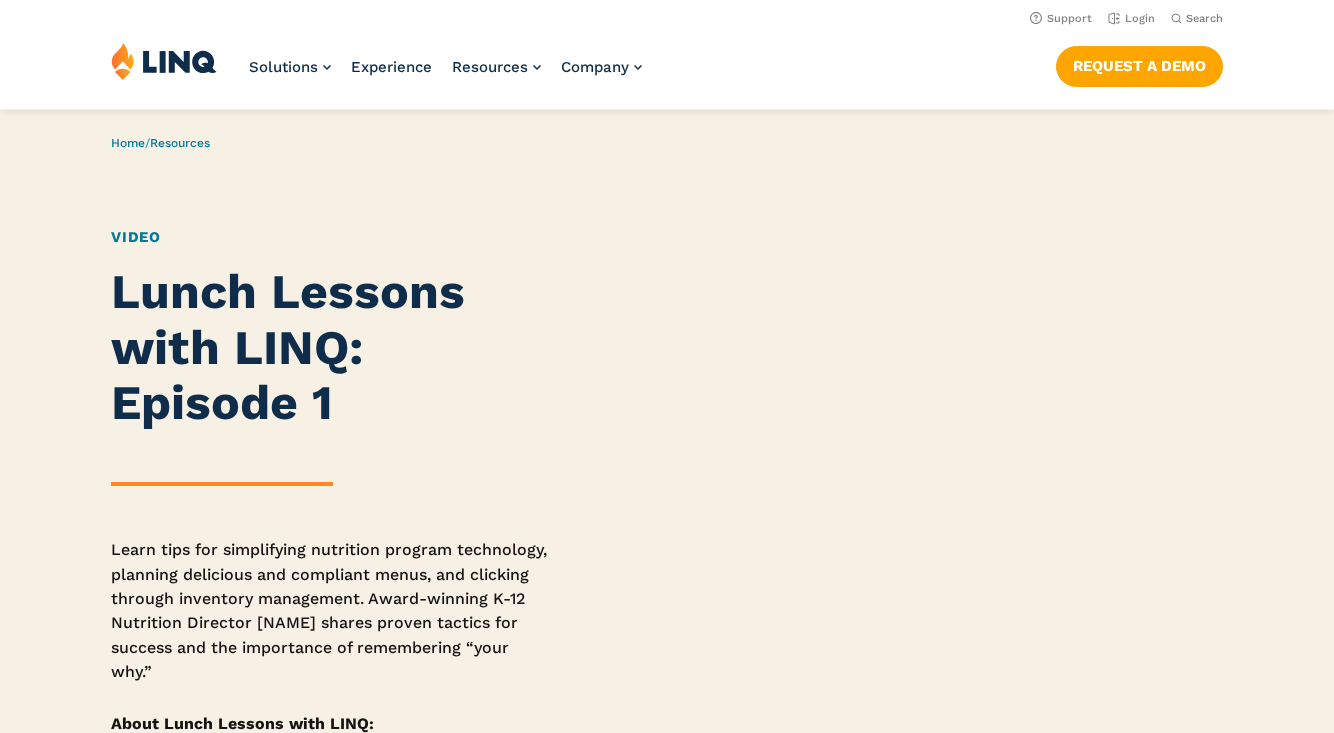scroll, scrollTop: 113, scrollLeft: 0, axis: vertical 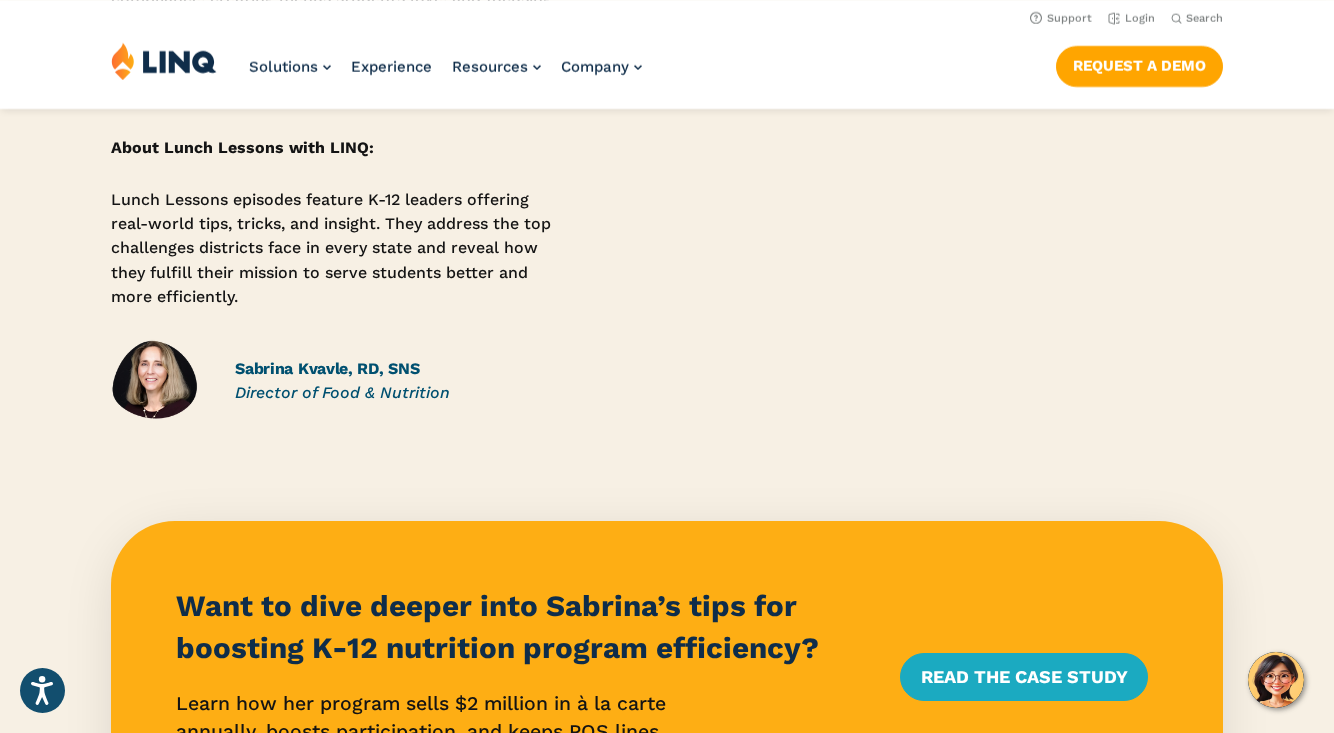 click on "Sabrina Kvavle, RD, SNS" at bounding box center (395, 369) 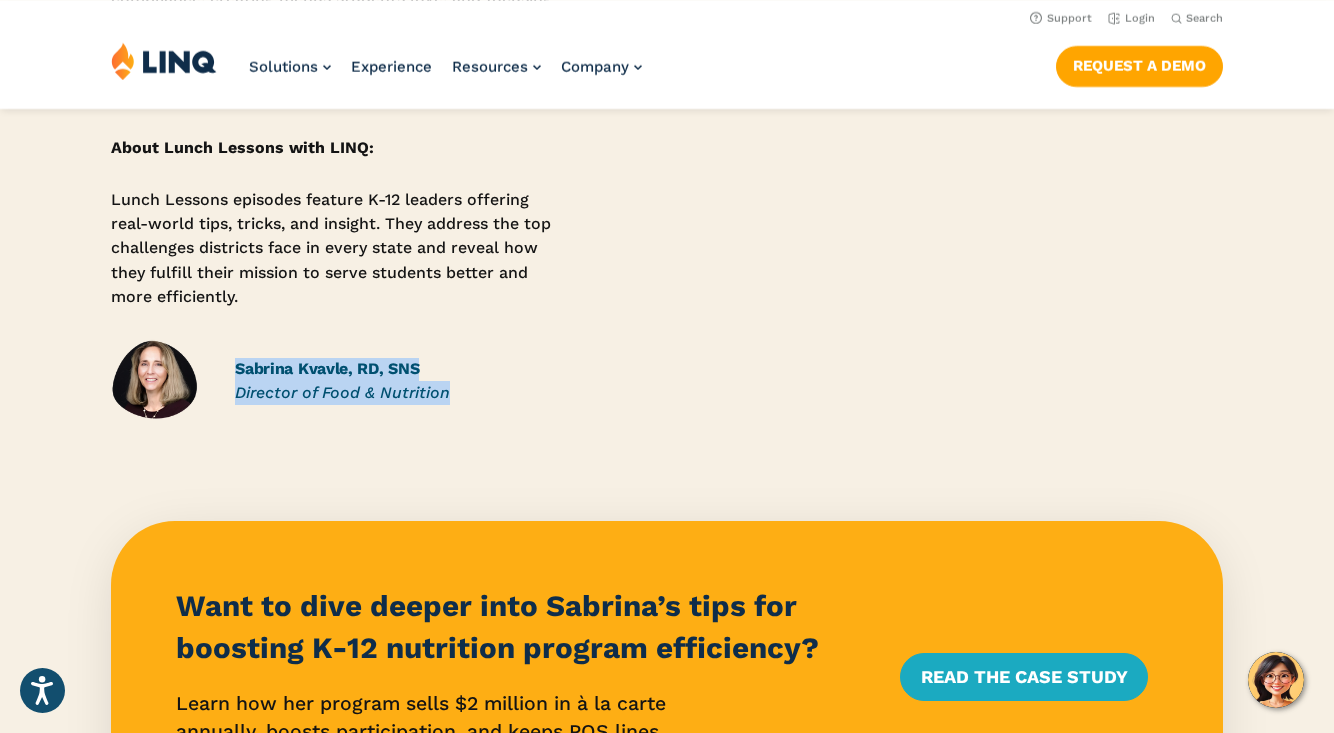 drag, startPoint x: 456, startPoint y: 389, endPoint x: 231, endPoint y: 364, distance: 226.38463 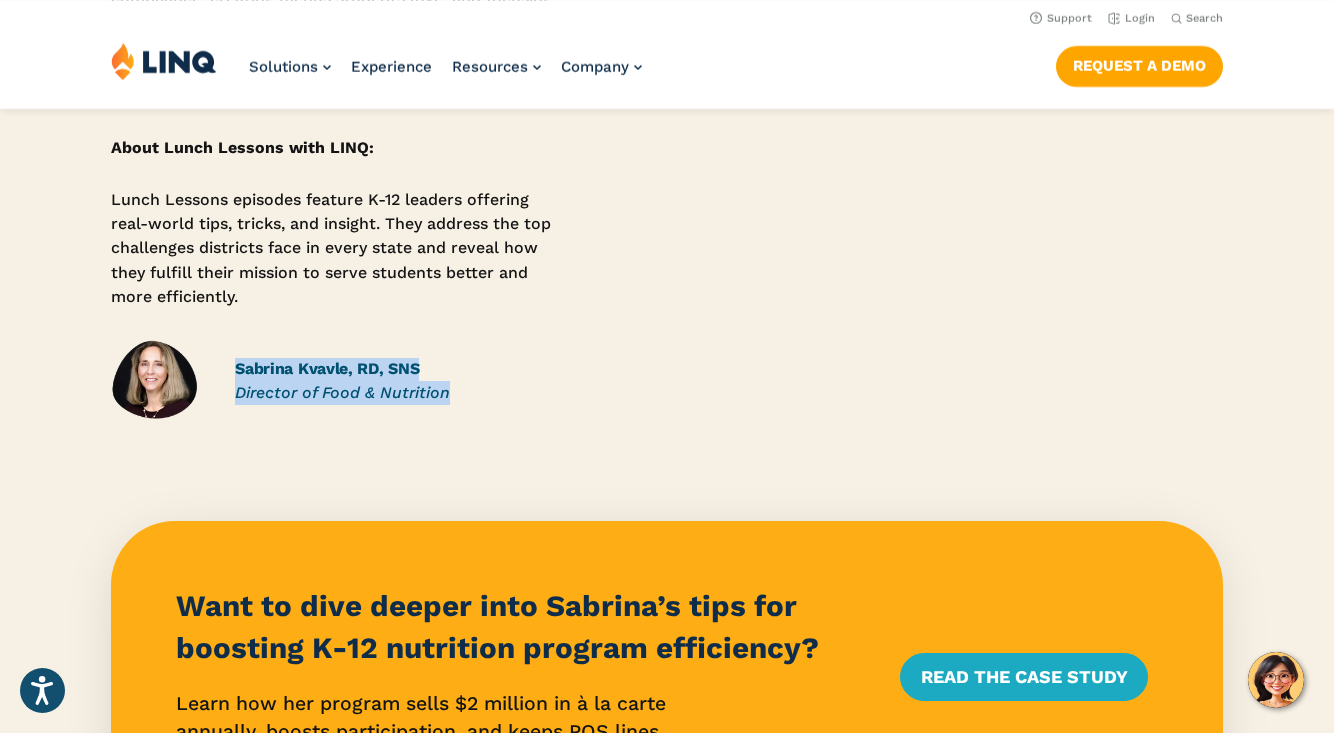 click on "Director of Food & Nutrition" at bounding box center [395, 403] 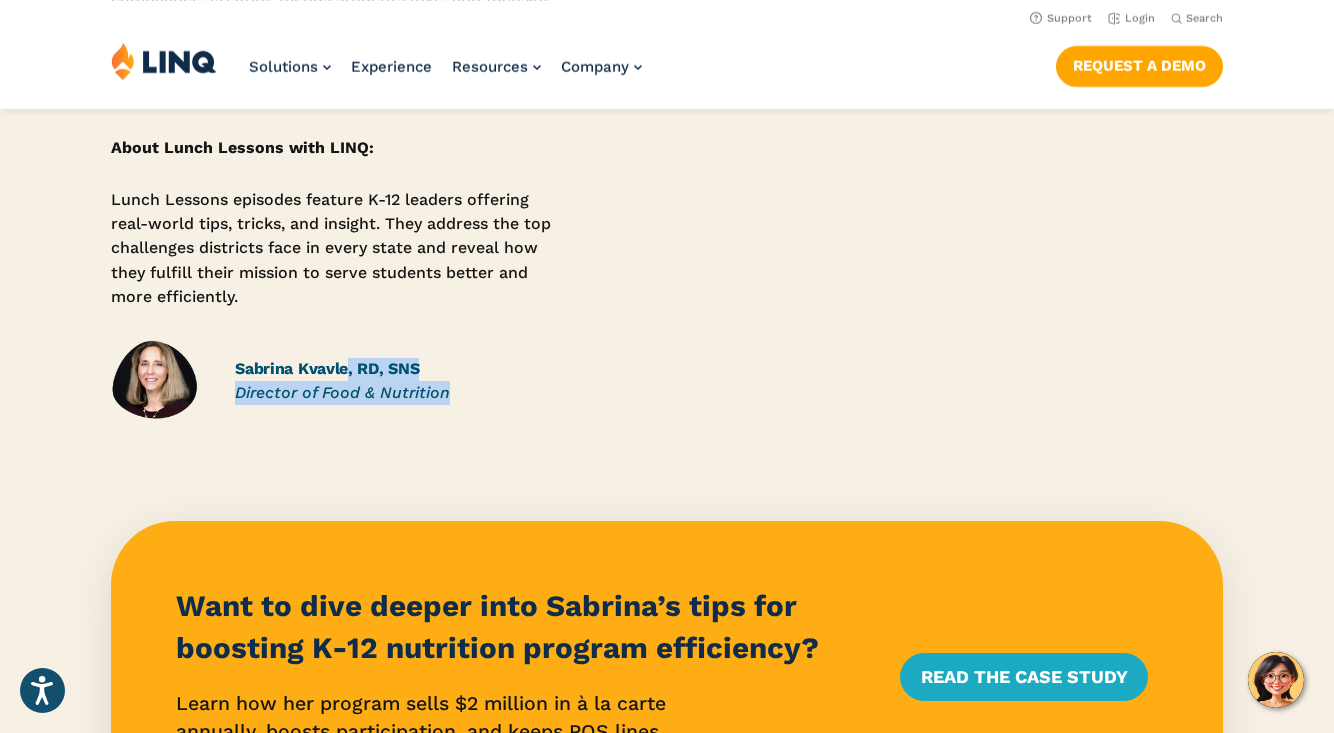 drag, startPoint x: 459, startPoint y: 384, endPoint x: 345, endPoint y: 369, distance: 114.982605 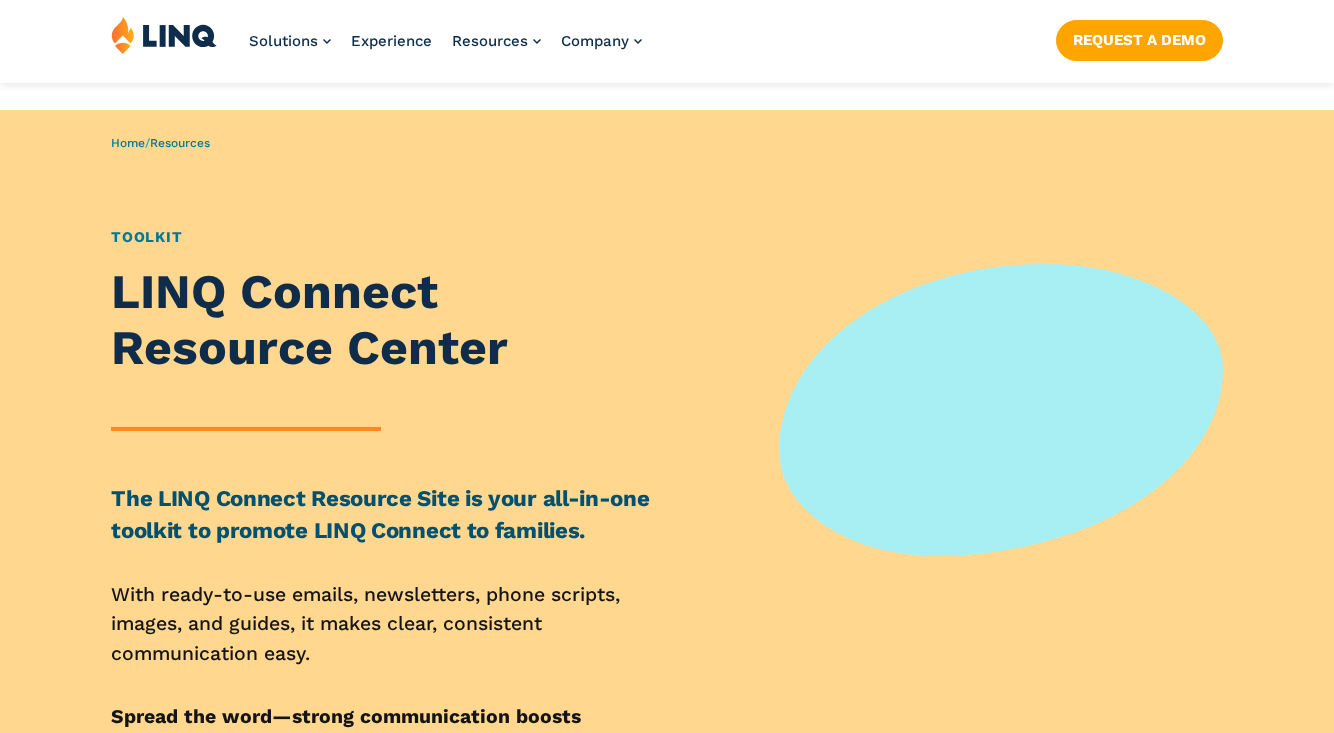 scroll, scrollTop: 147, scrollLeft: 0, axis: vertical 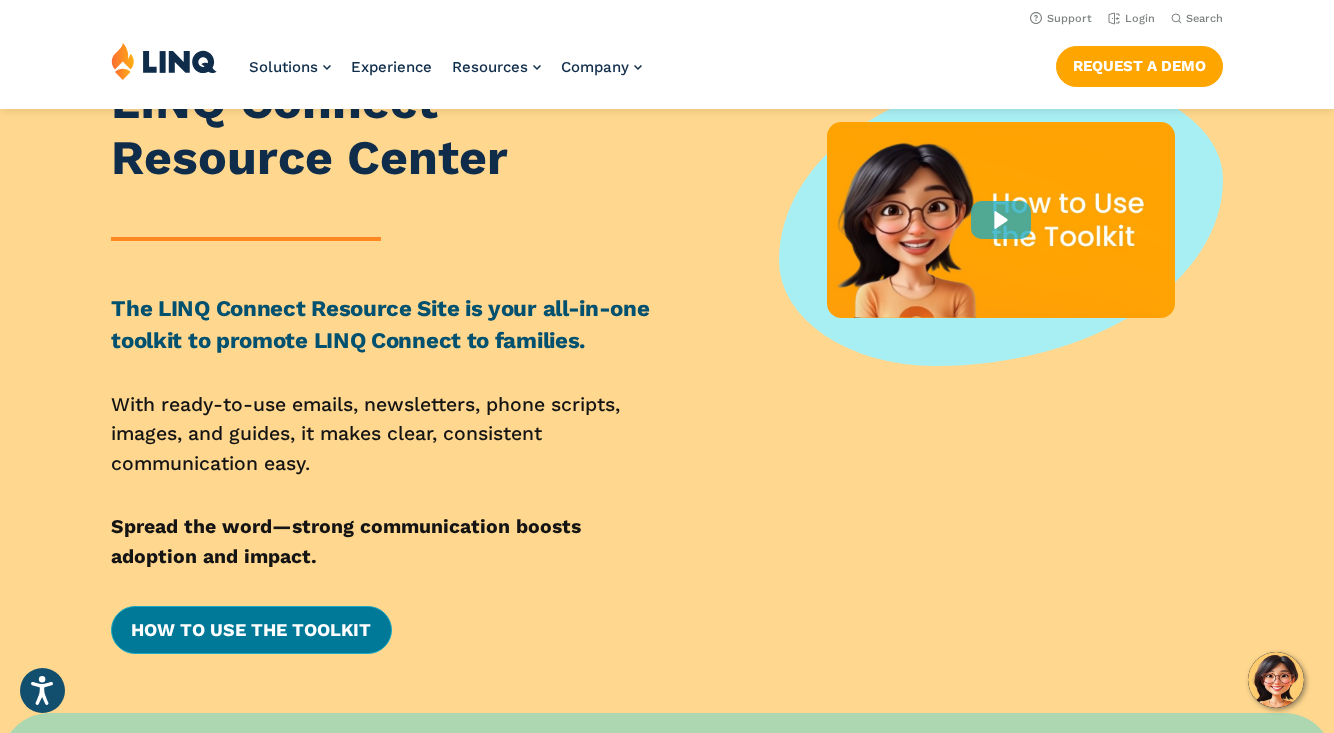 click on "How to Use the Toolkit" at bounding box center (251, 630) 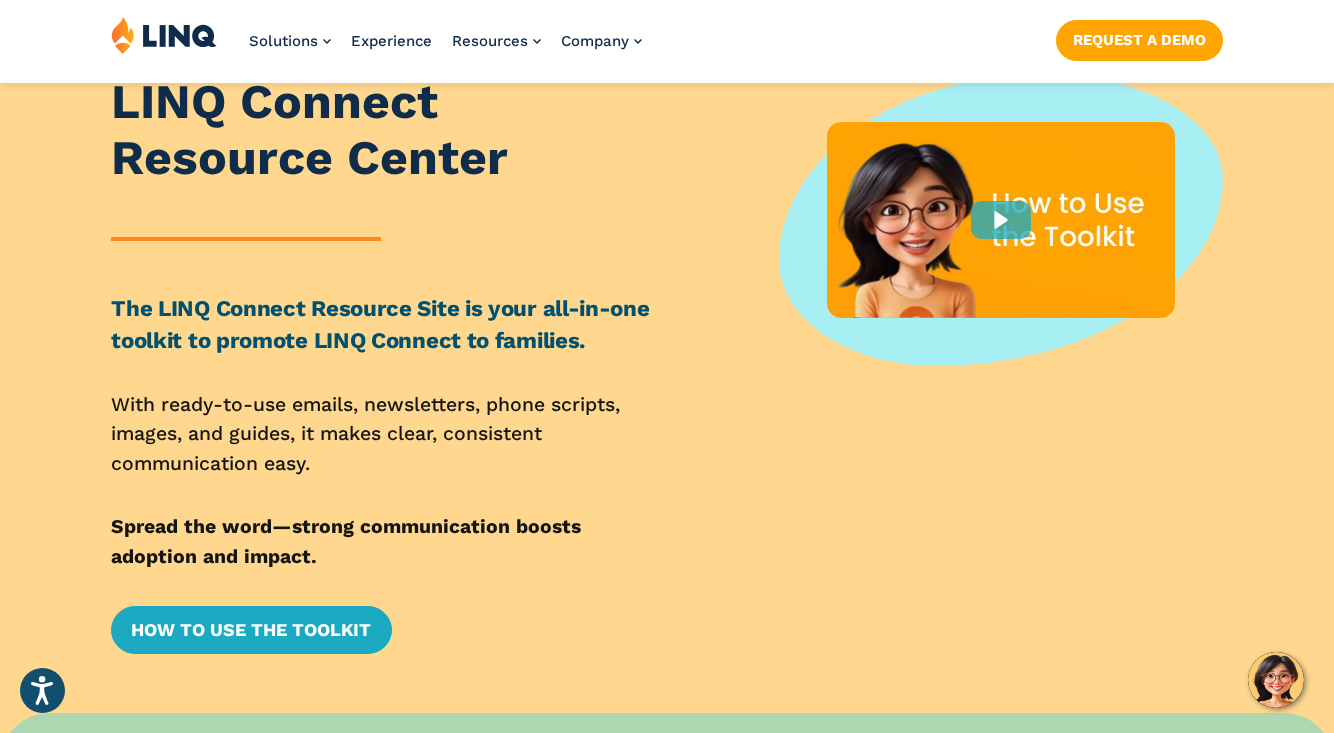 scroll, scrollTop: 0, scrollLeft: 0, axis: both 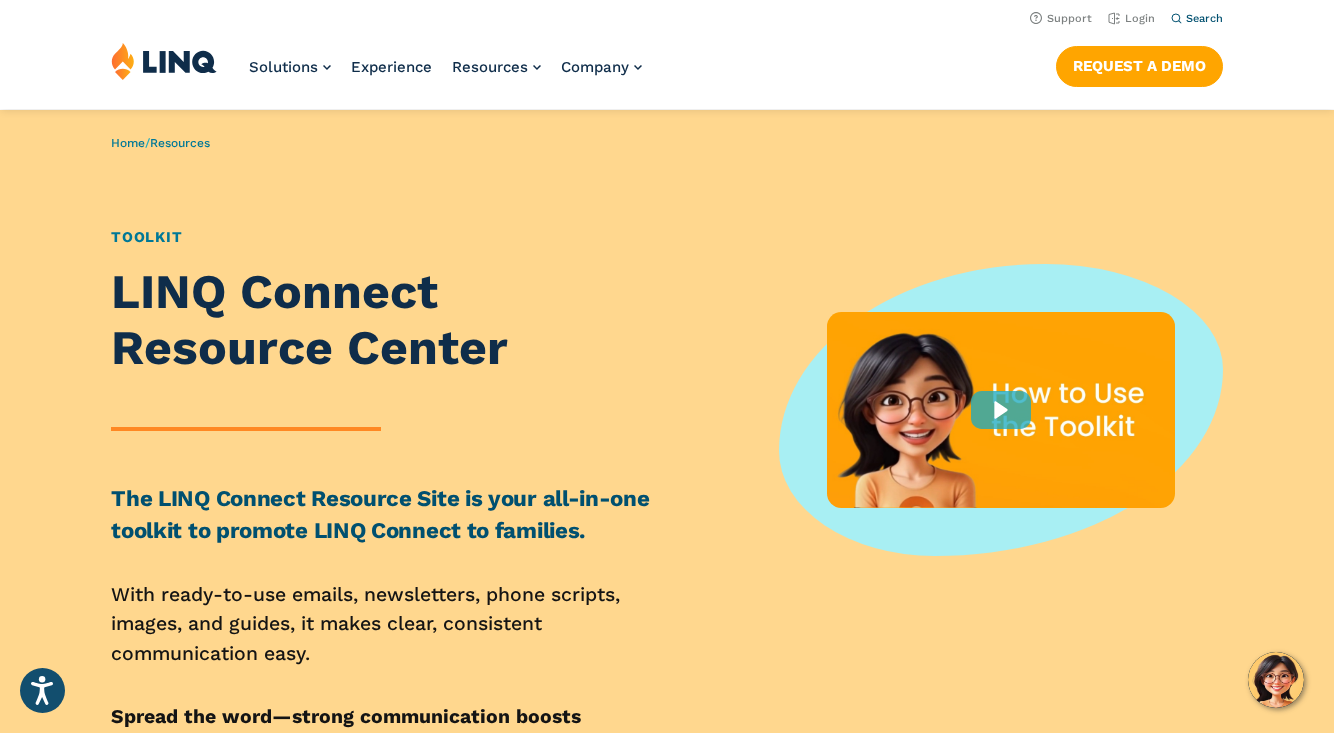 click on "Search" at bounding box center (1197, 18) 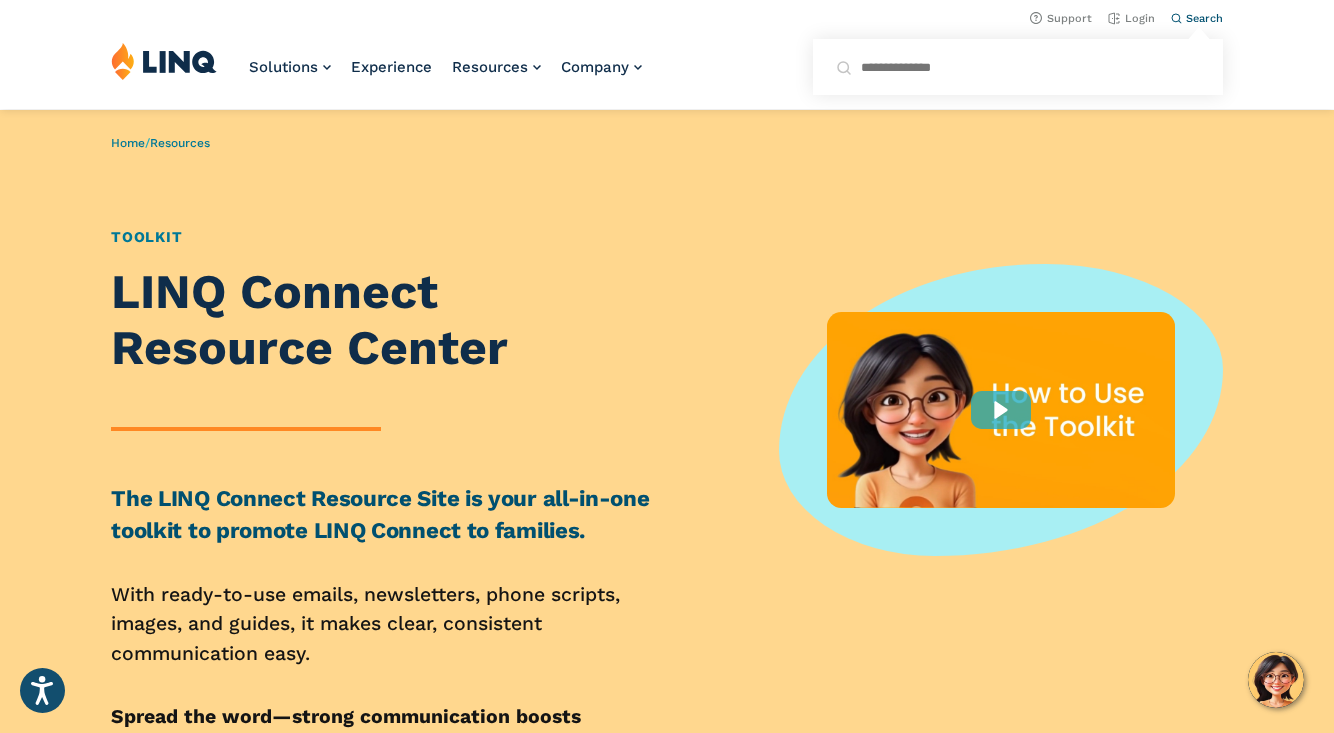 paste on "**********" 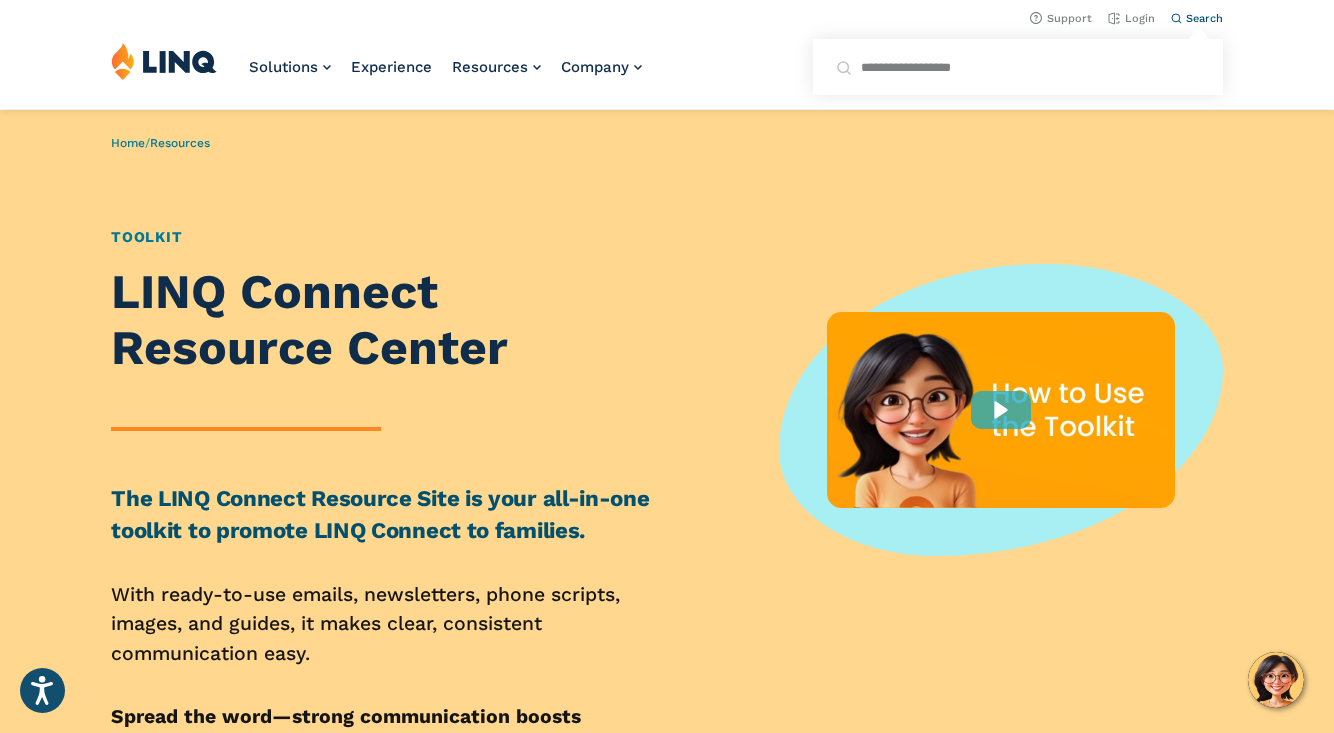type on "**********" 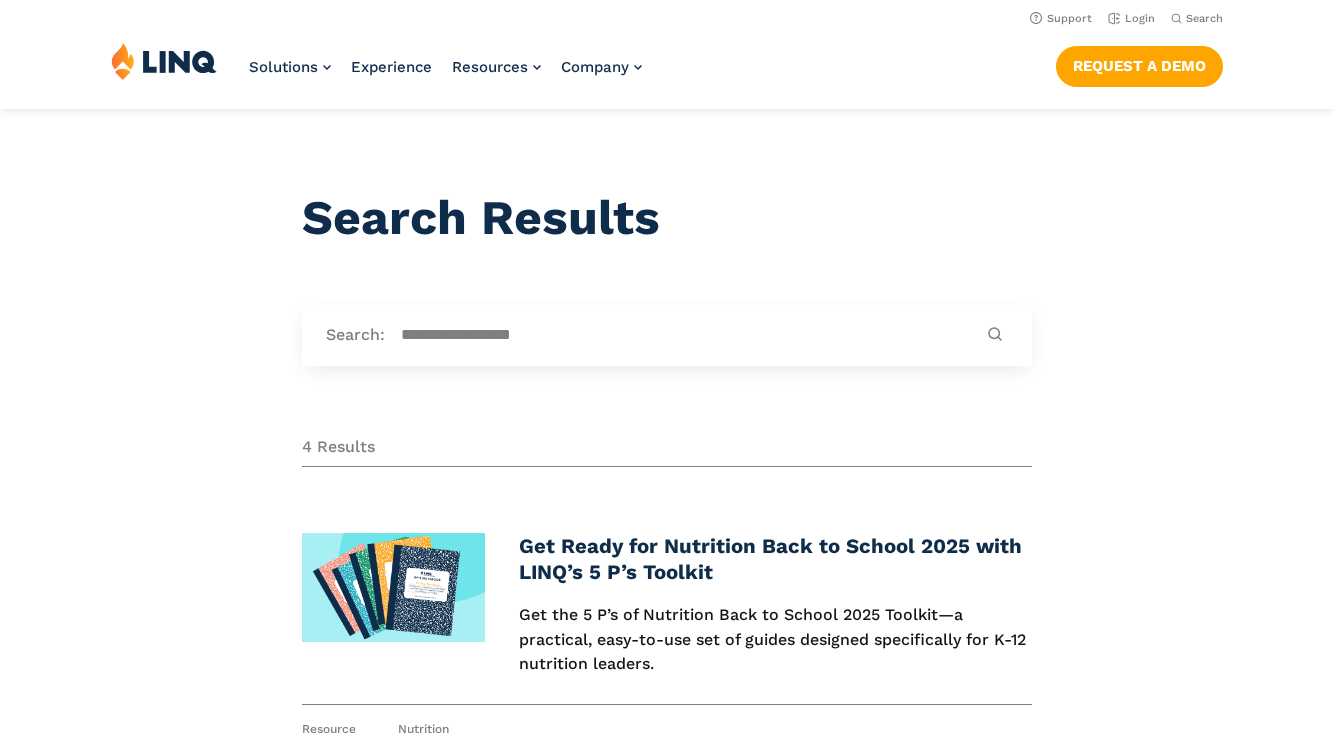 scroll, scrollTop: 0, scrollLeft: 0, axis: both 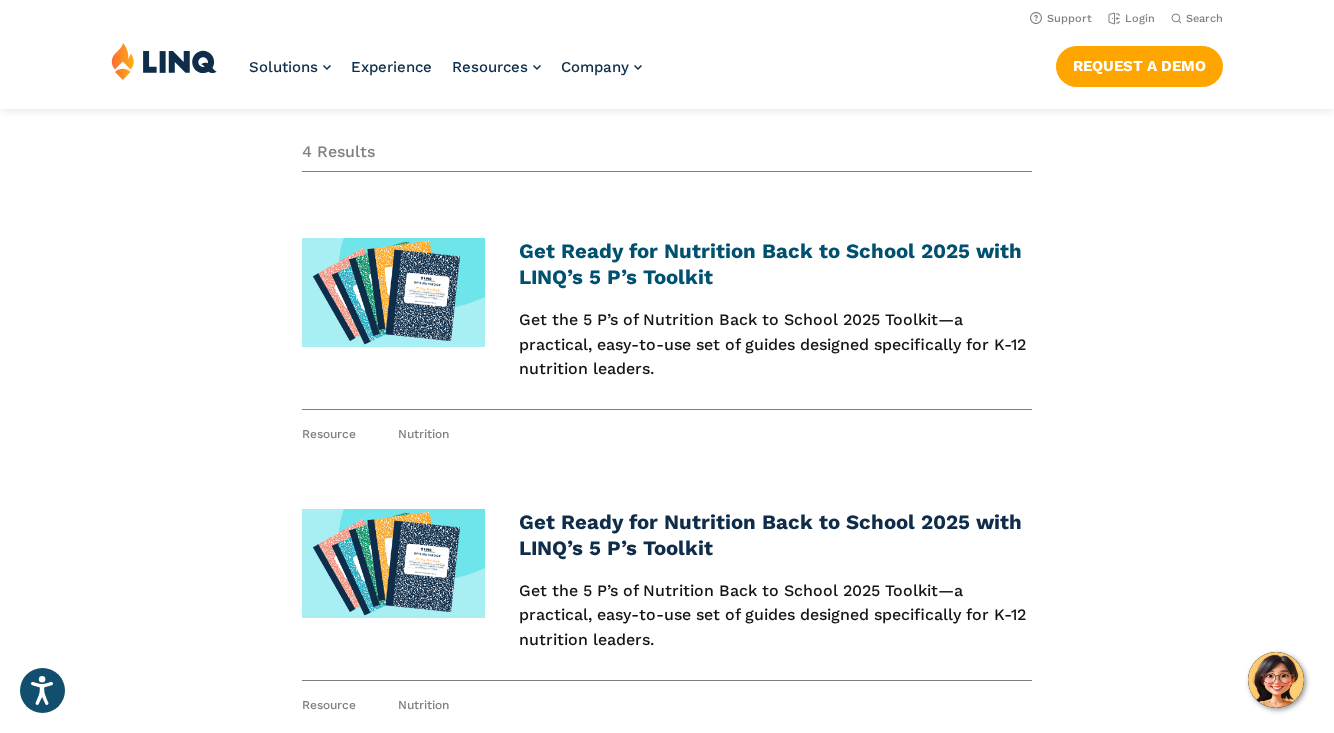 click on "Get Ready for Nutrition Back to School 2025 with LINQ’s 5 P’s Toolkit" at bounding box center (770, 264) 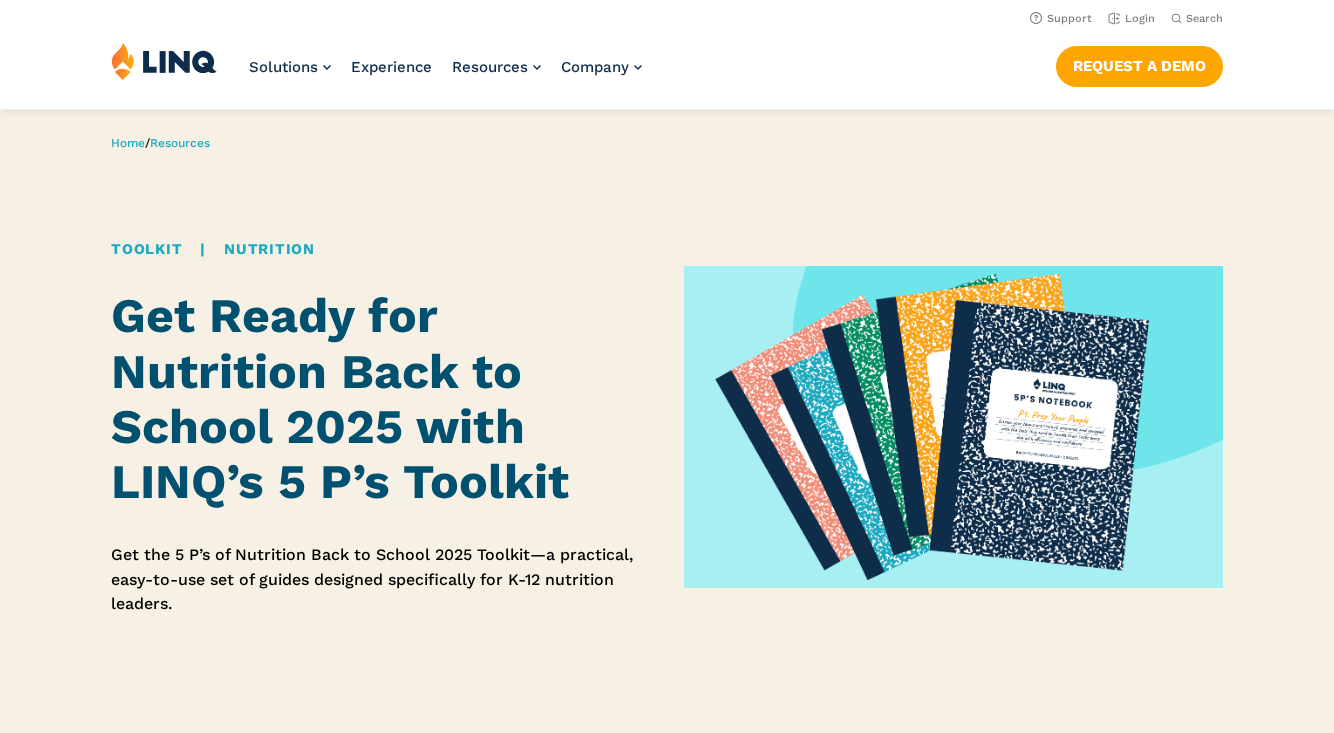 scroll, scrollTop: 0, scrollLeft: 0, axis: both 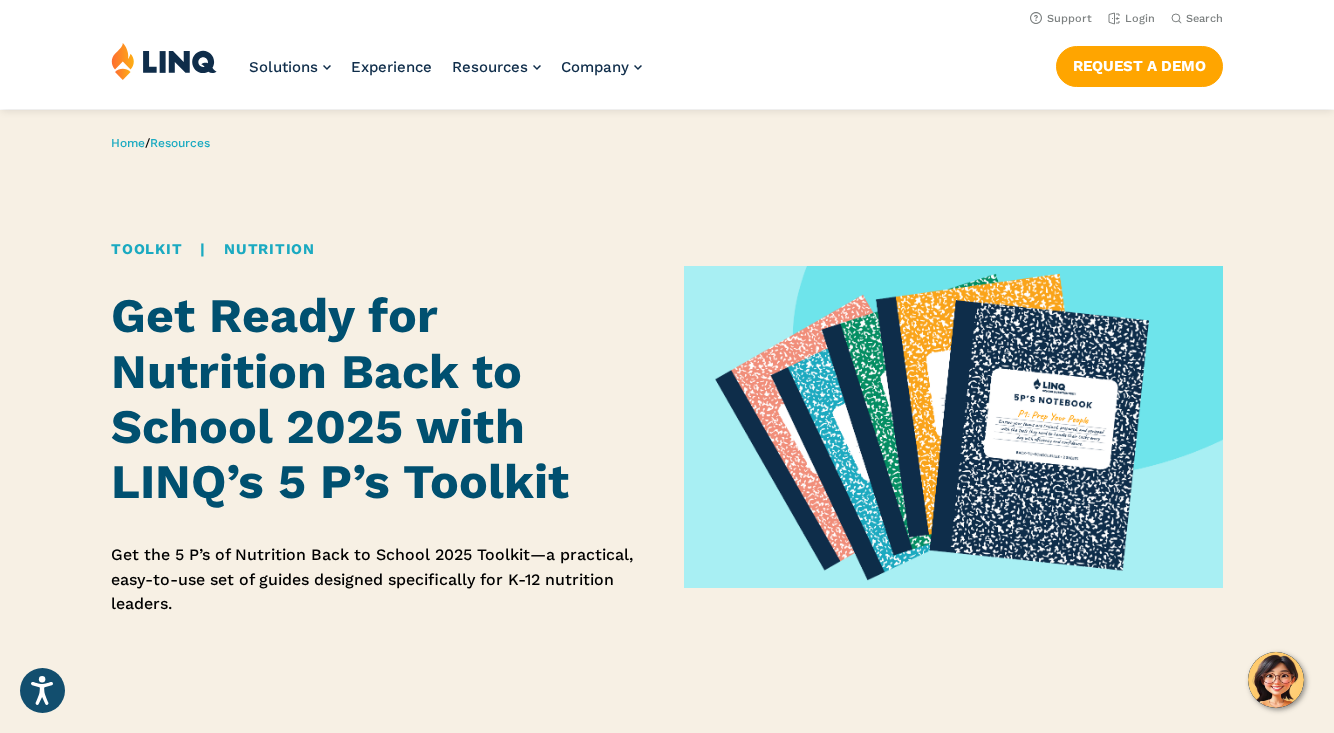 drag, startPoint x: 102, startPoint y: 470, endPoint x: 596, endPoint y: 479, distance: 494.08197 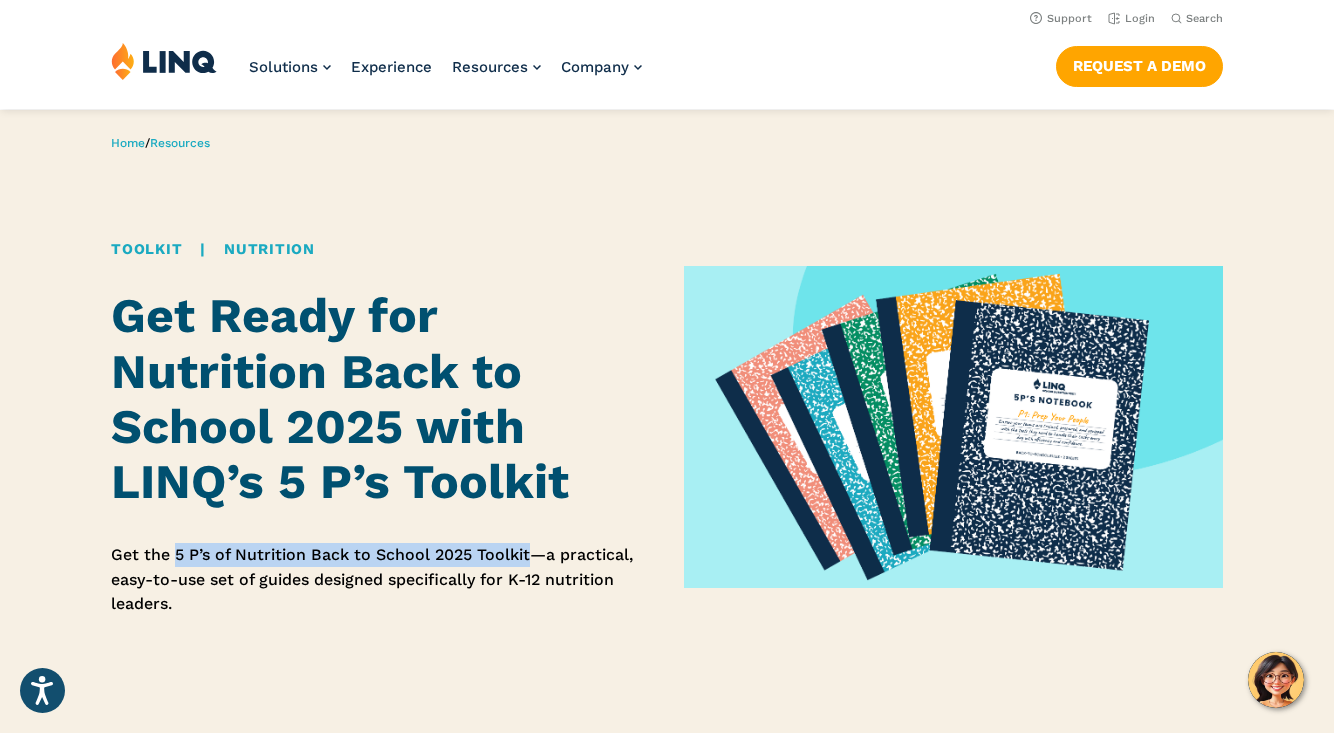 drag, startPoint x: 177, startPoint y: 554, endPoint x: 531, endPoint y: 552, distance: 354.00565 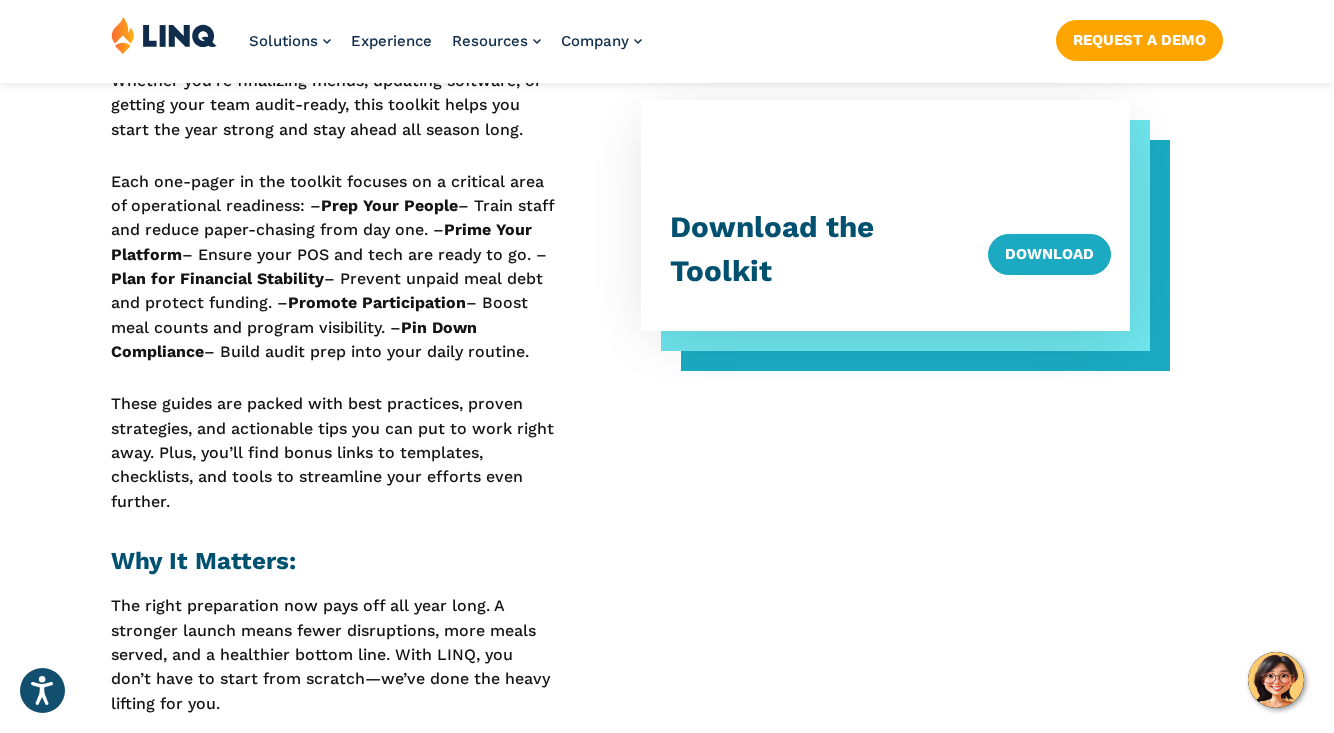 scroll, scrollTop: 838, scrollLeft: 0, axis: vertical 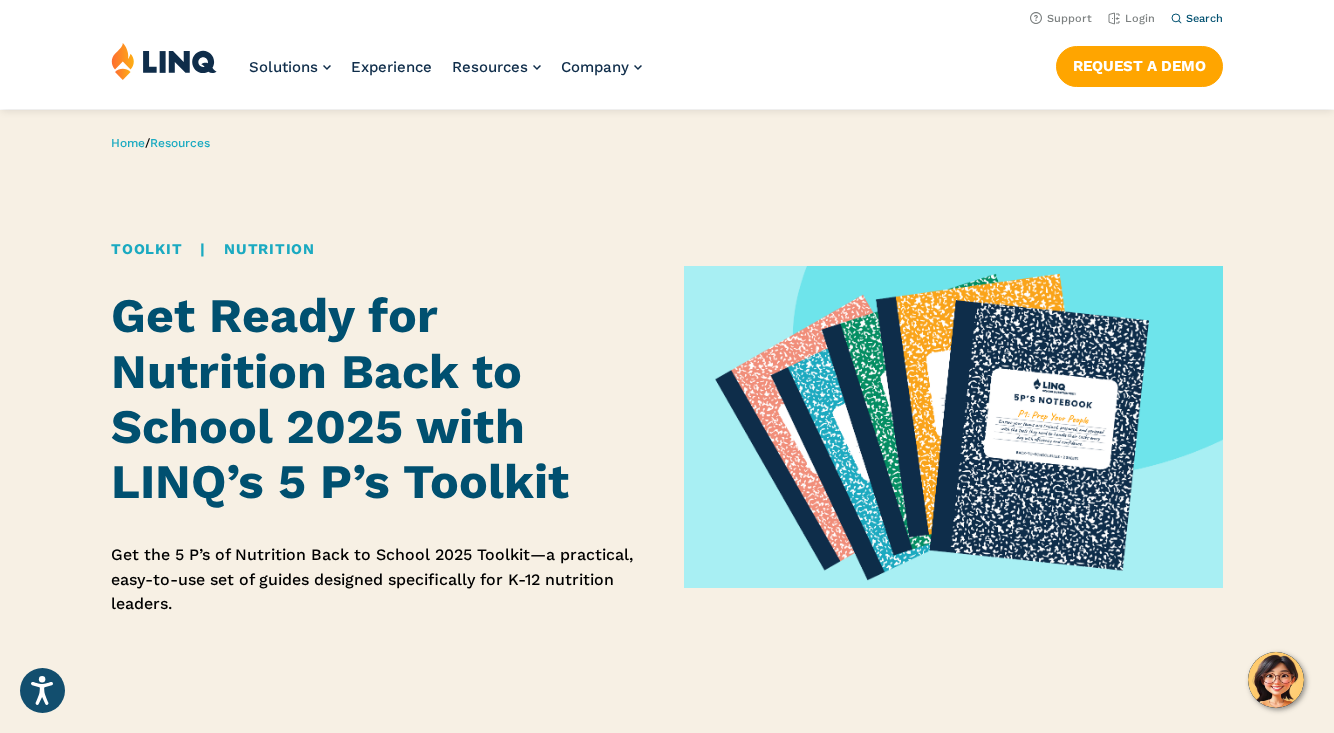 click on "Search" at bounding box center [1204, 18] 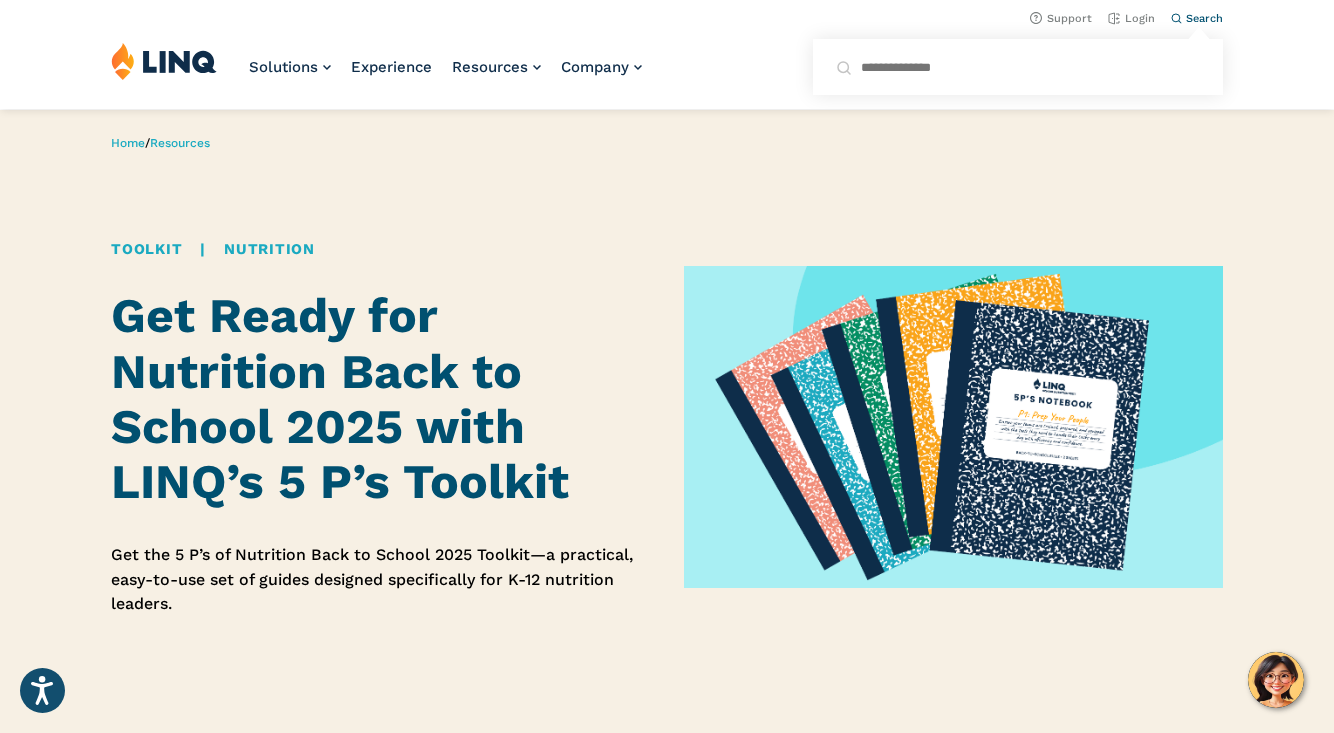 paste on "**********" 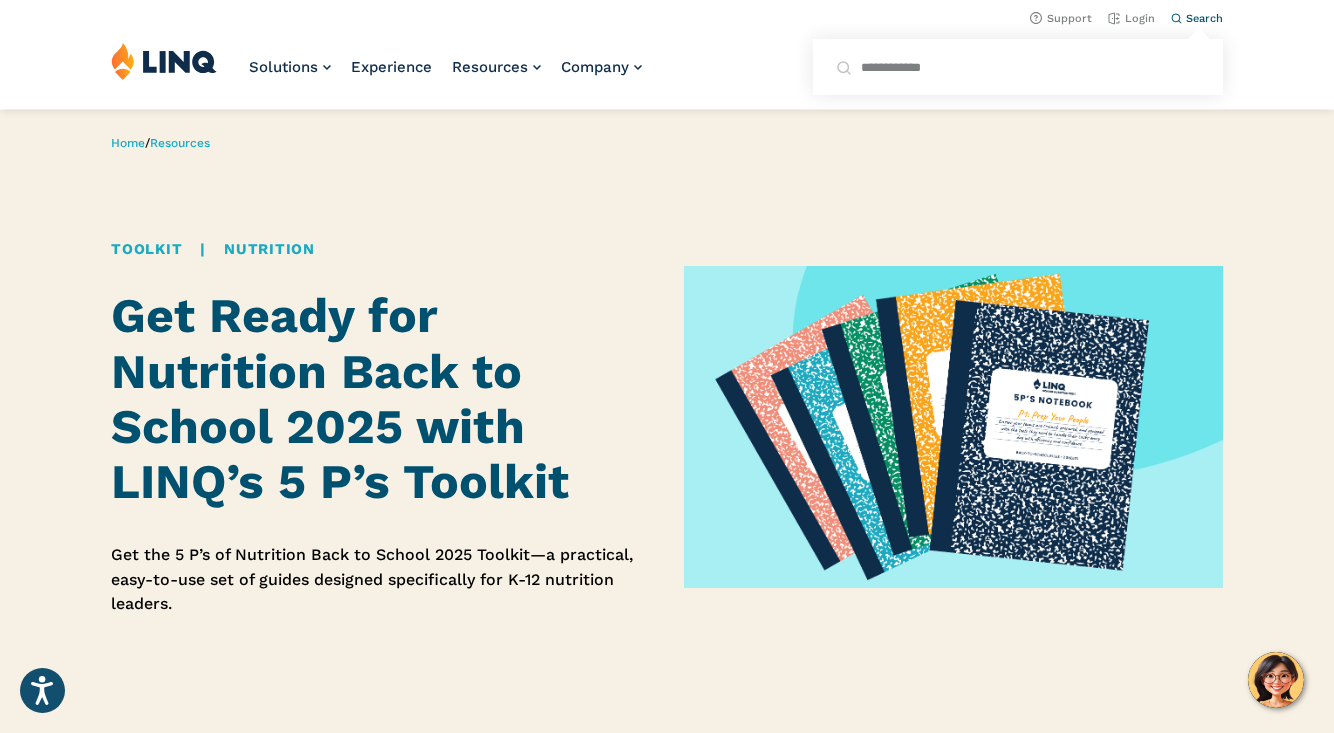 type on "**********" 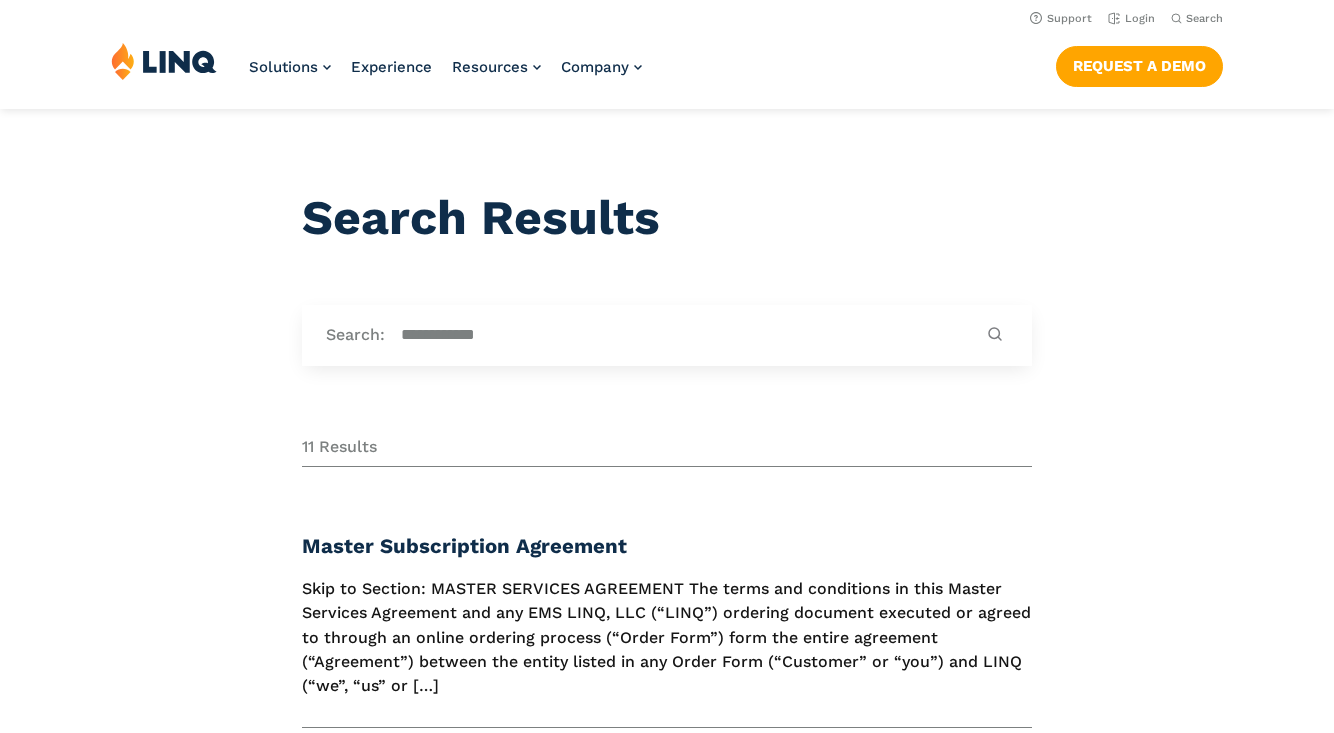 scroll, scrollTop: 0, scrollLeft: 0, axis: both 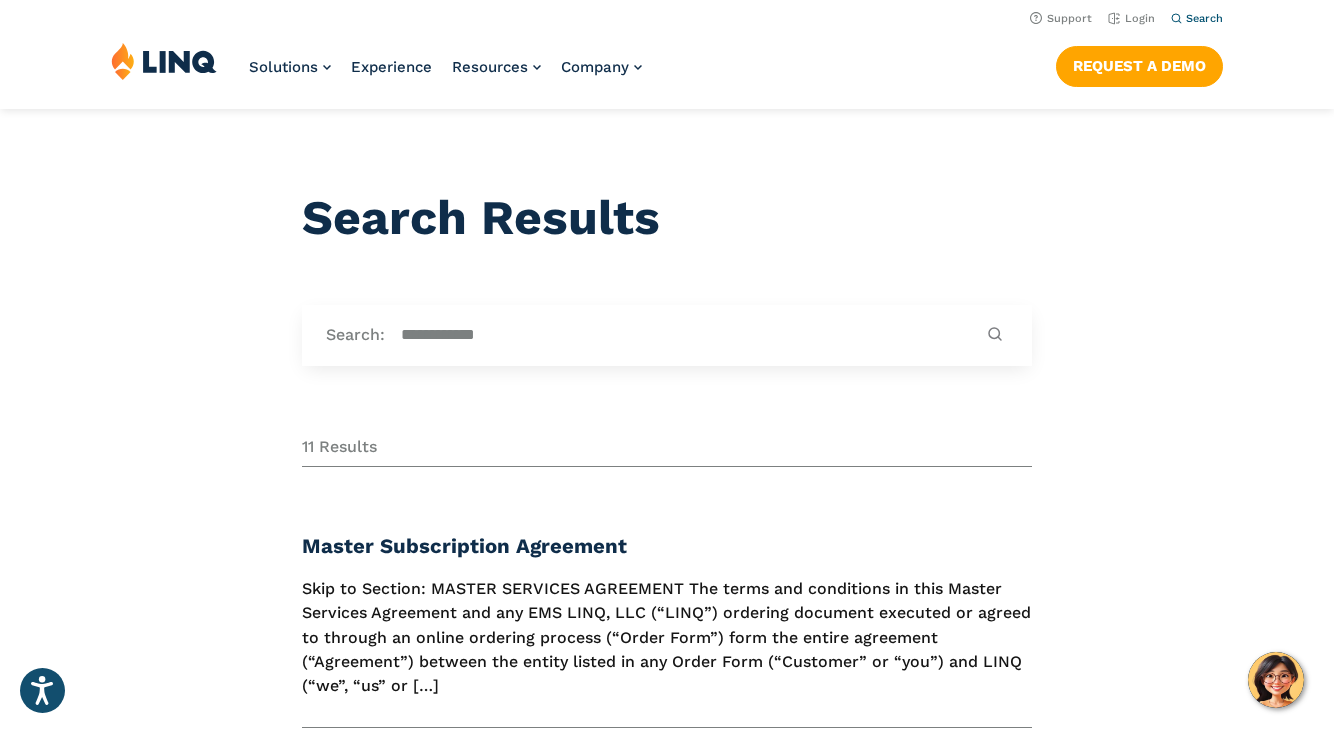 click on "Search" at bounding box center [1204, 18] 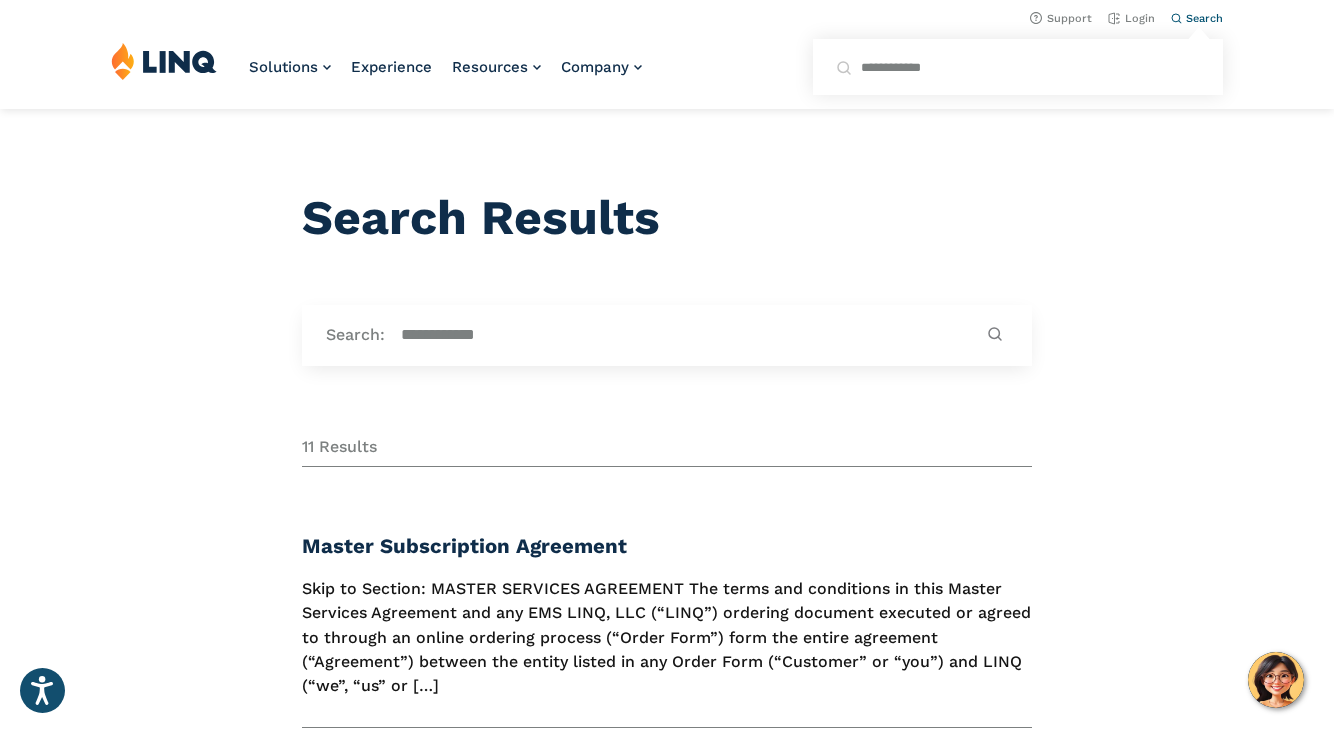 paste 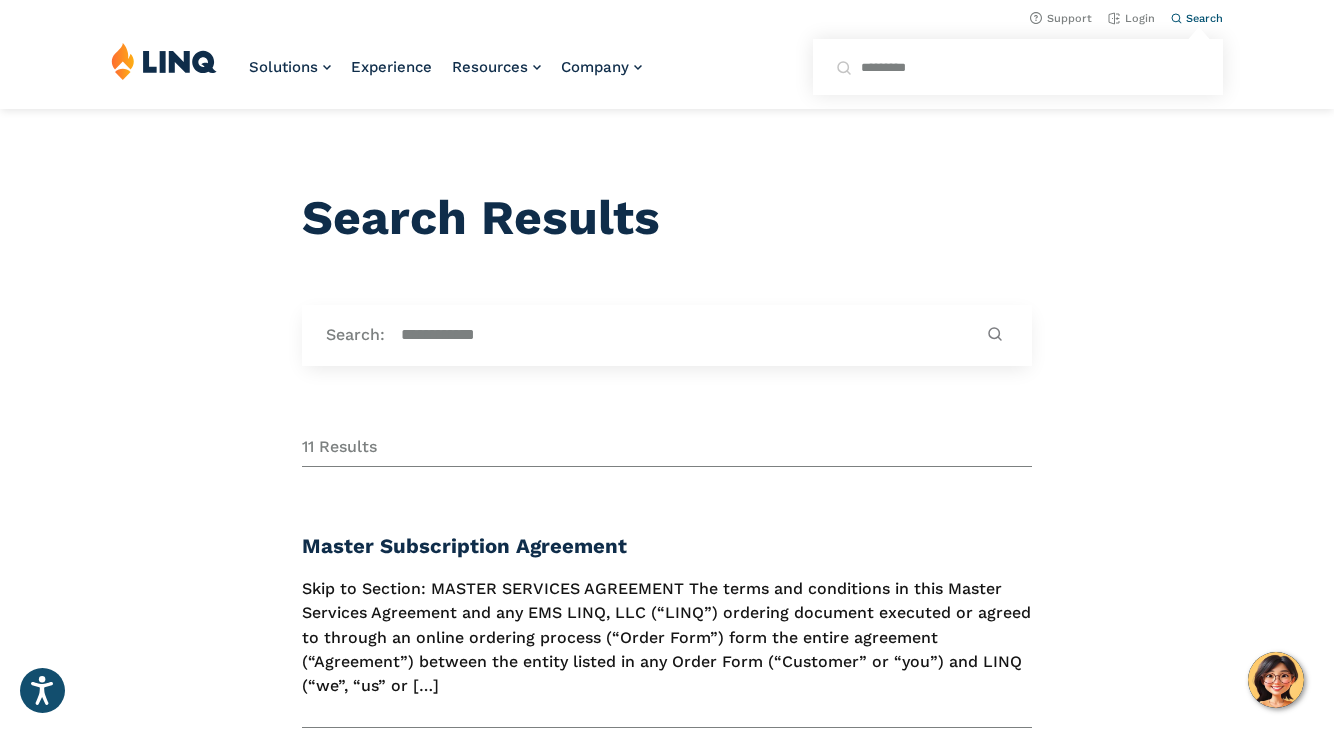 type on "*********" 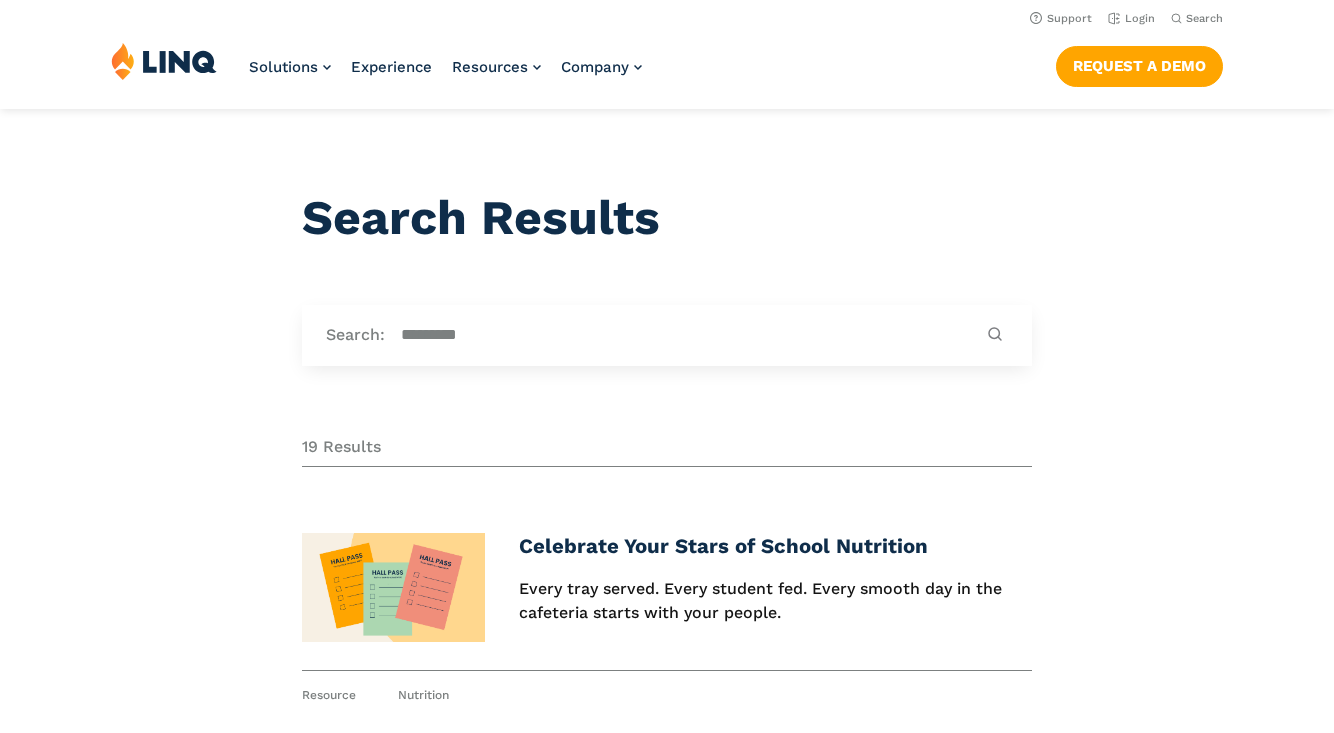 scroll, scrollTop: 0, scrollLeft: 0, axis: both 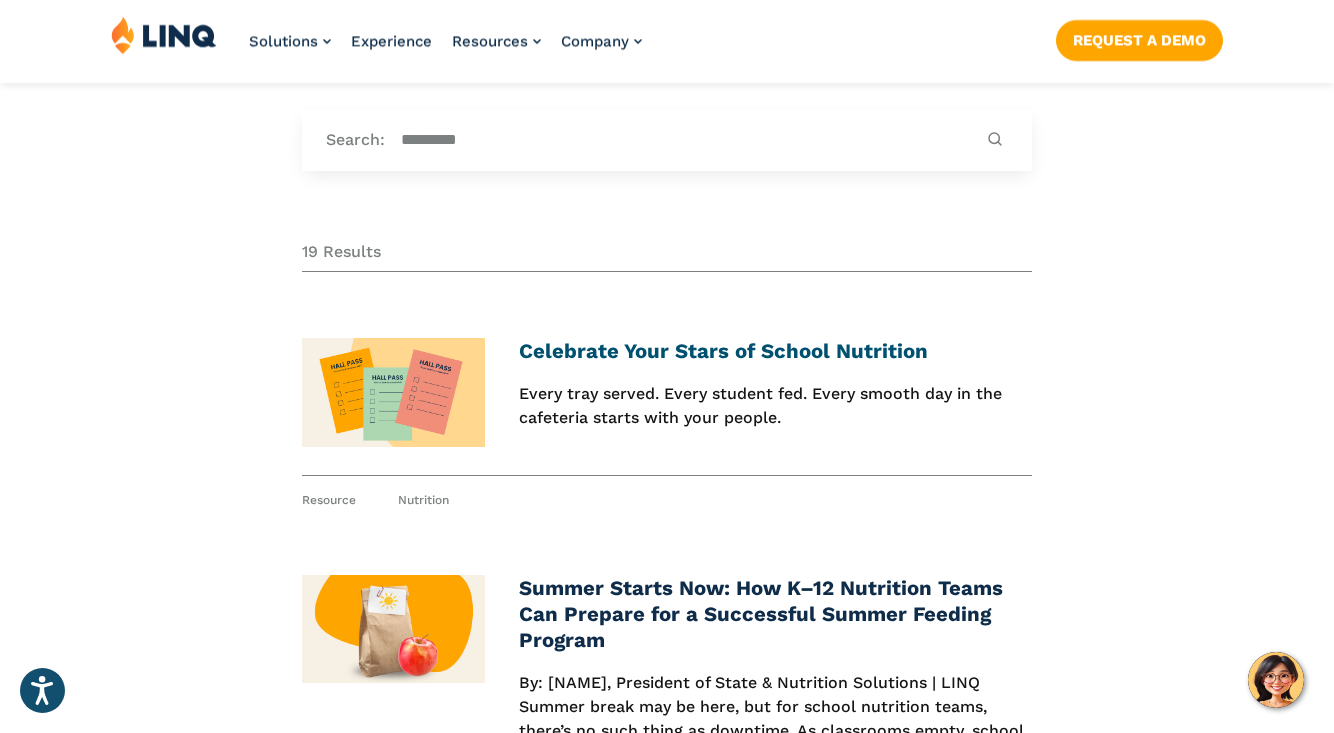 click on "Celebrate Your Stars of School Nutrition" at bounding box center (723, 351) 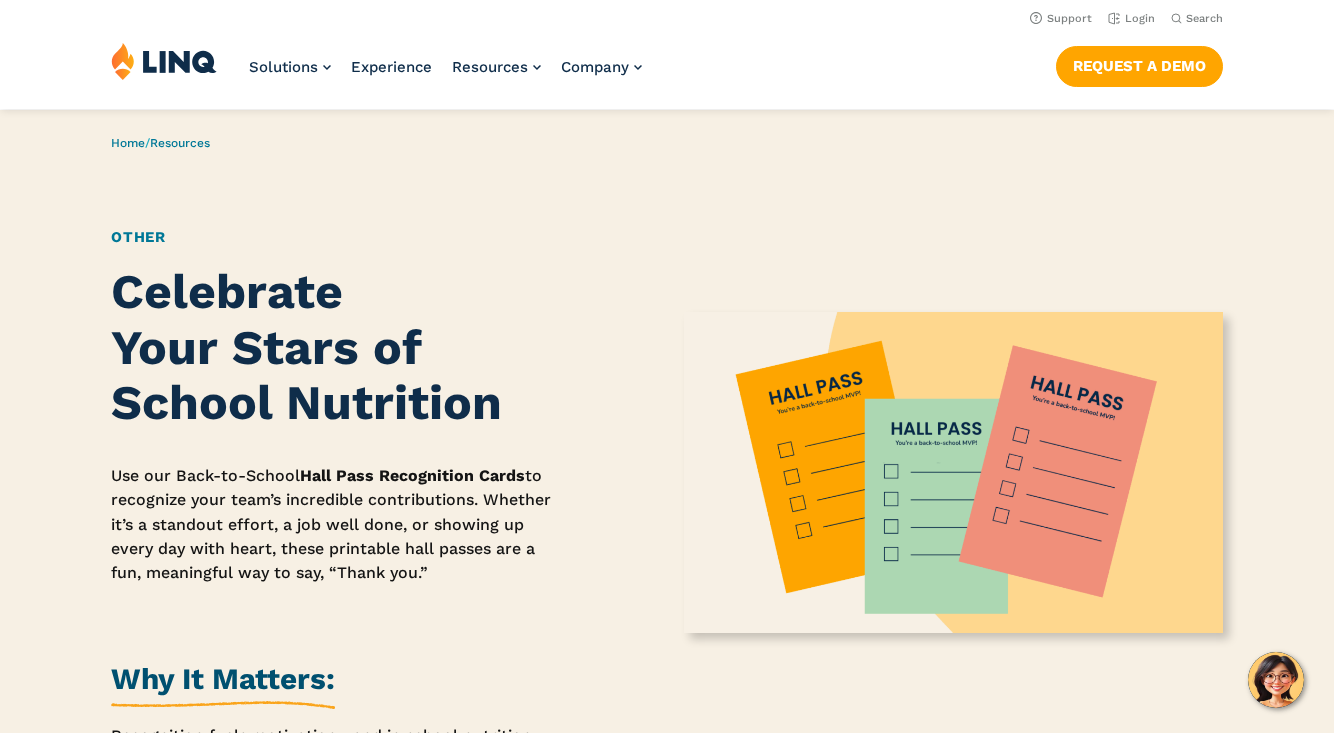 scroll, scrollTop: 0, scrollLeft: 0, axis: both 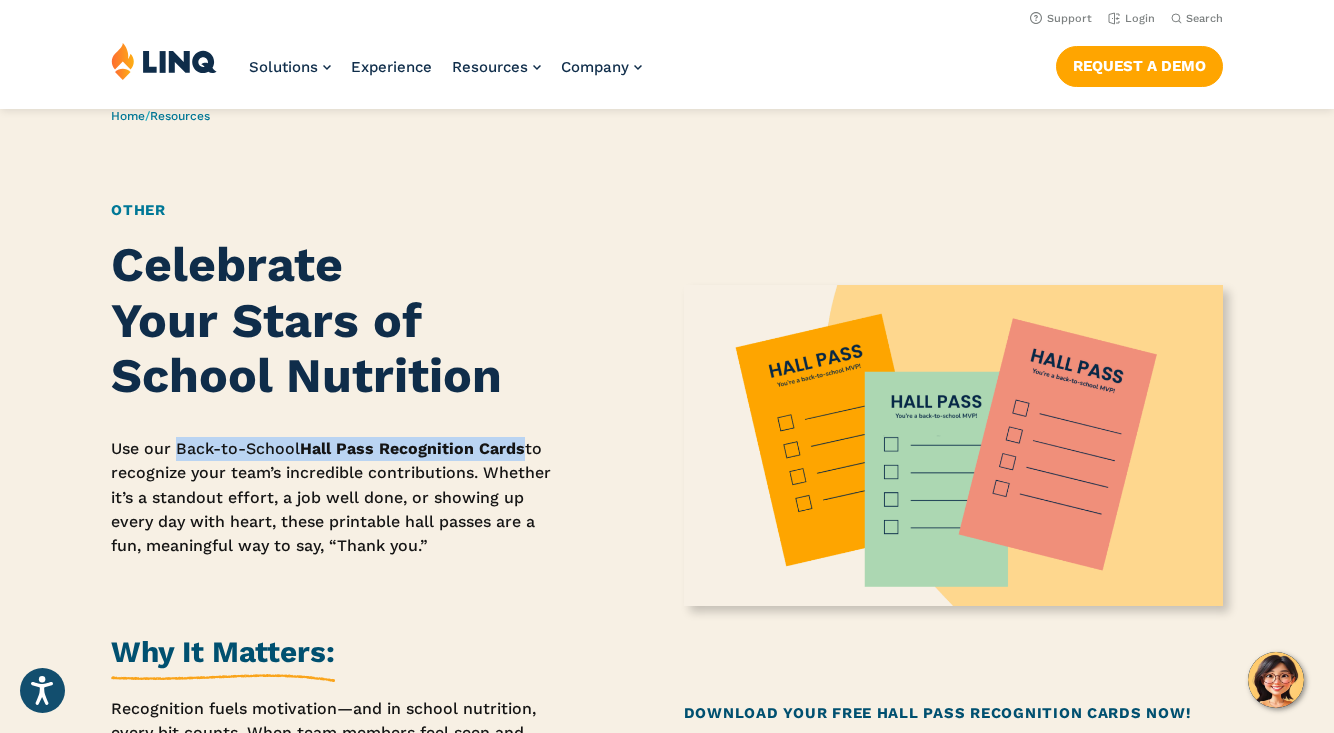 drag, startPoint x: 179, startPoint y: 451, endPoint x: 525, endPoint y: 449, distance: 346.00577 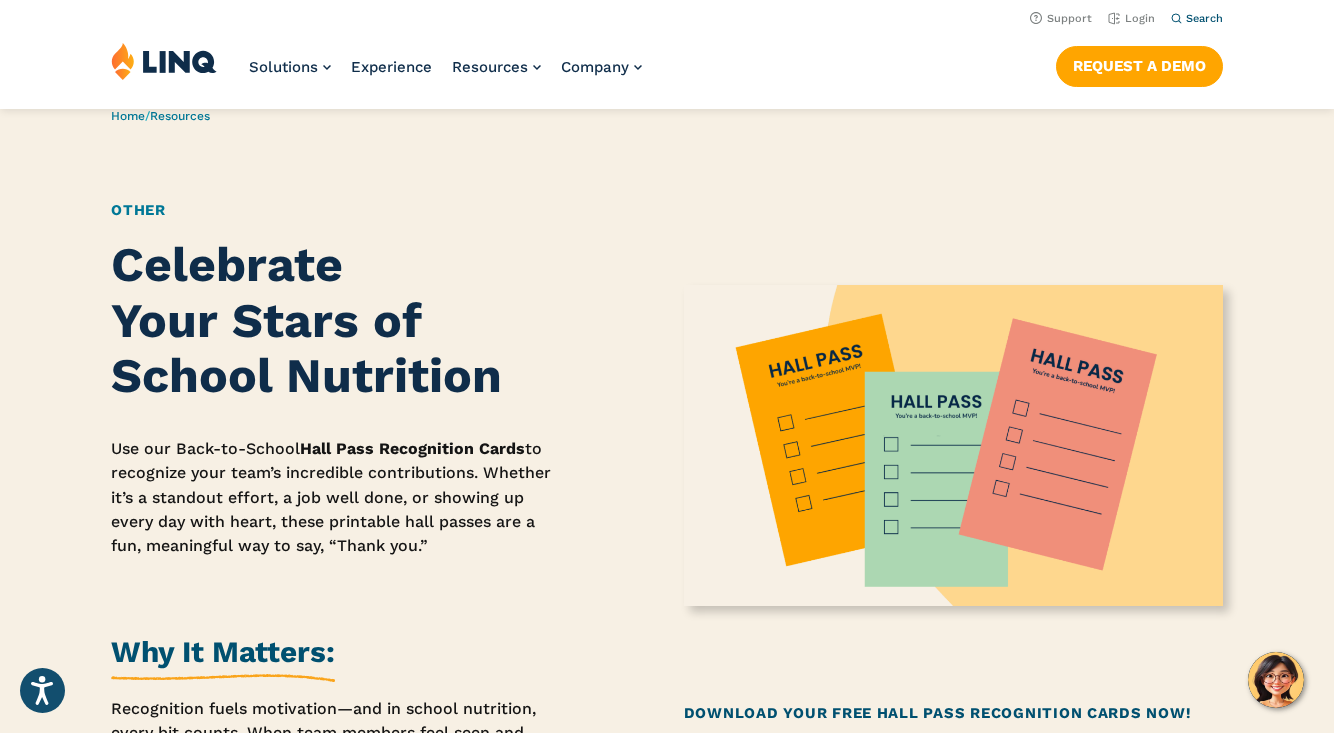click on "Search" at bounding box center [1204, 18] 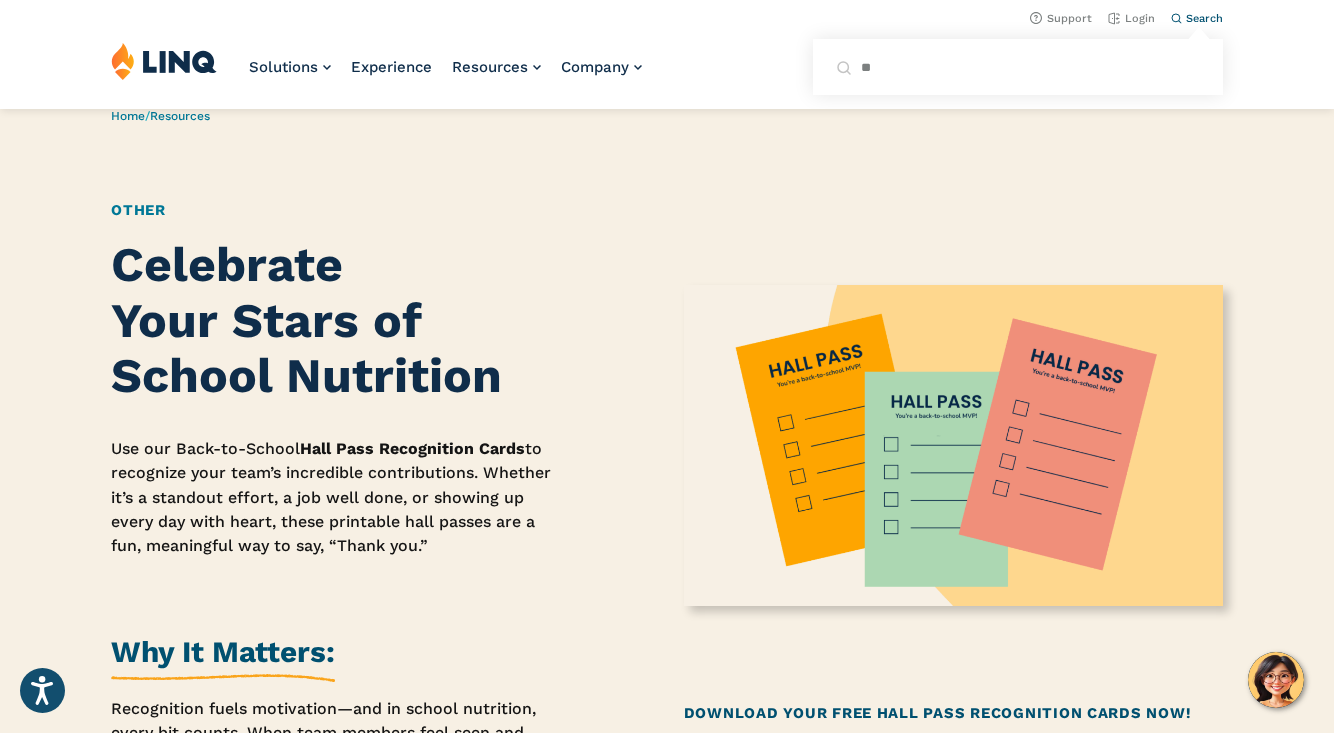 type on "*" 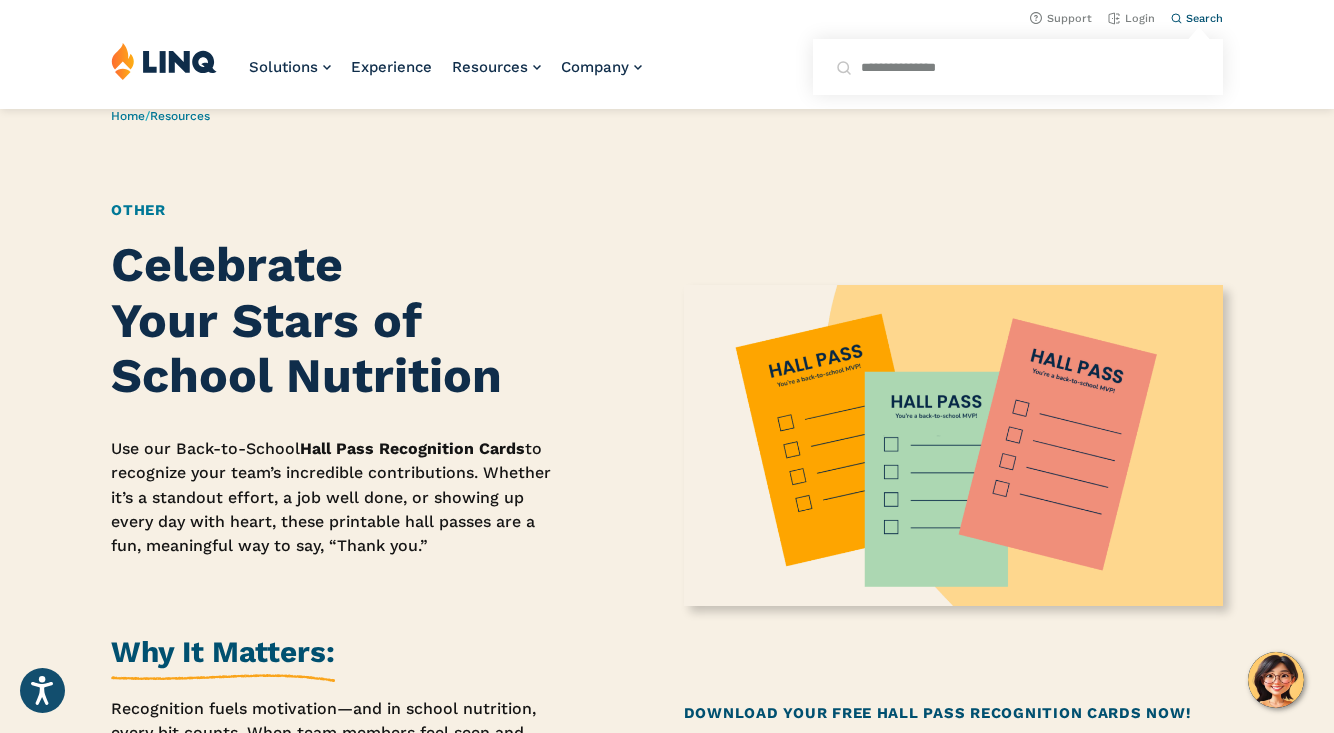 type on "**********" 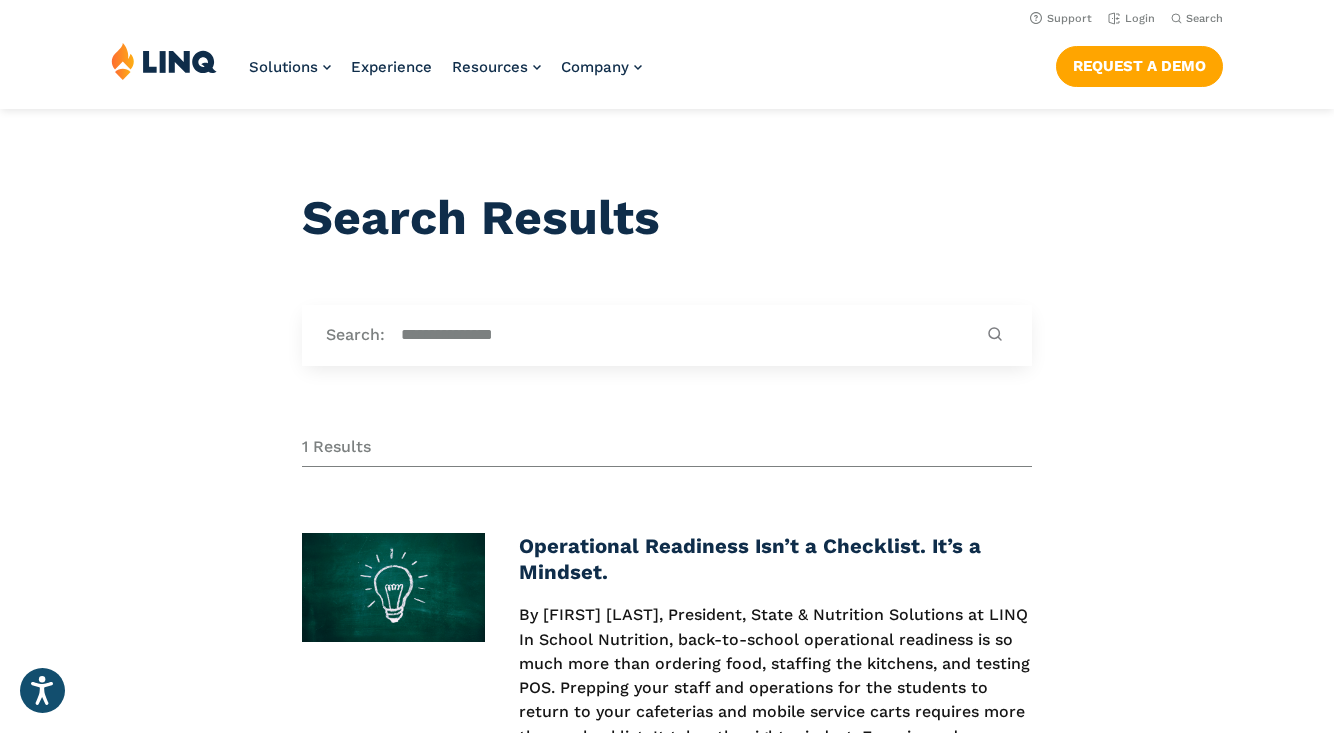 scroll, scrollTop: 0, scrollLeft: 0, axis: both 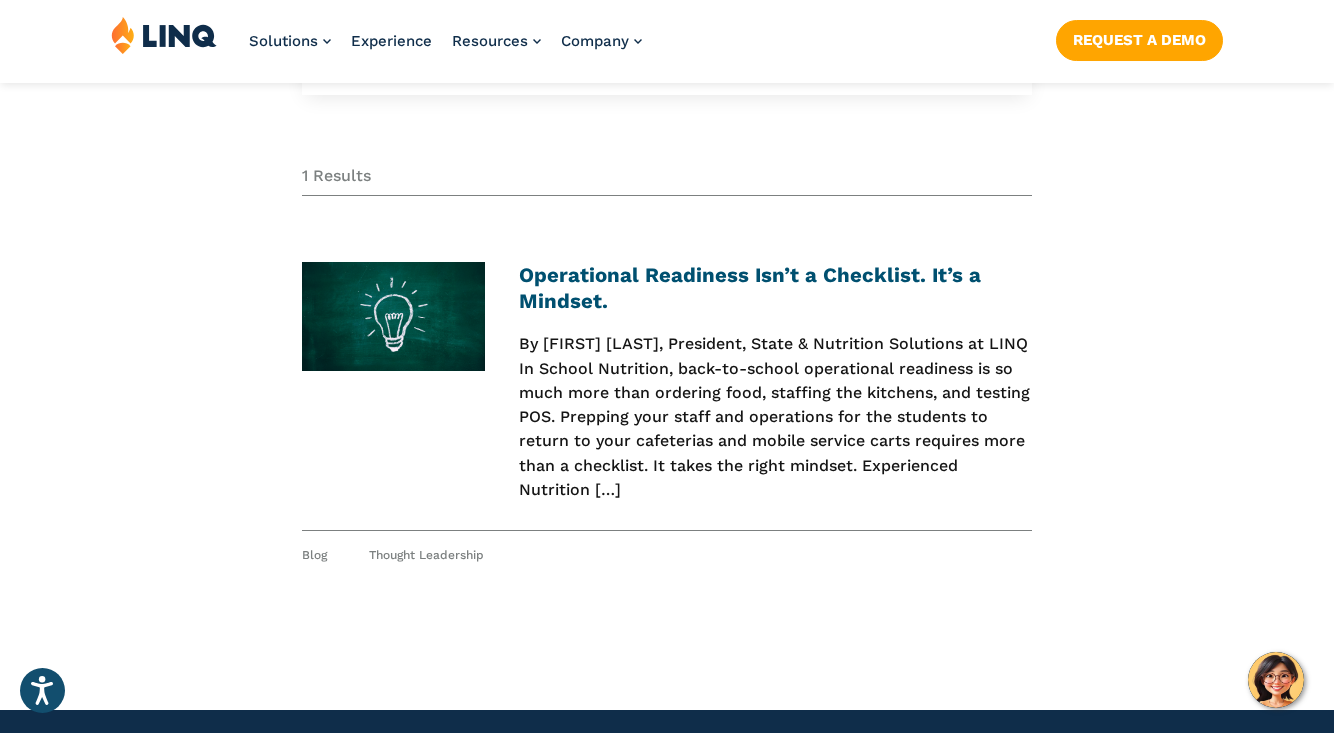 click on "Operational Readiness Isn’t a Checklist. It’s a Mindset." at bounding box center (750, 288) 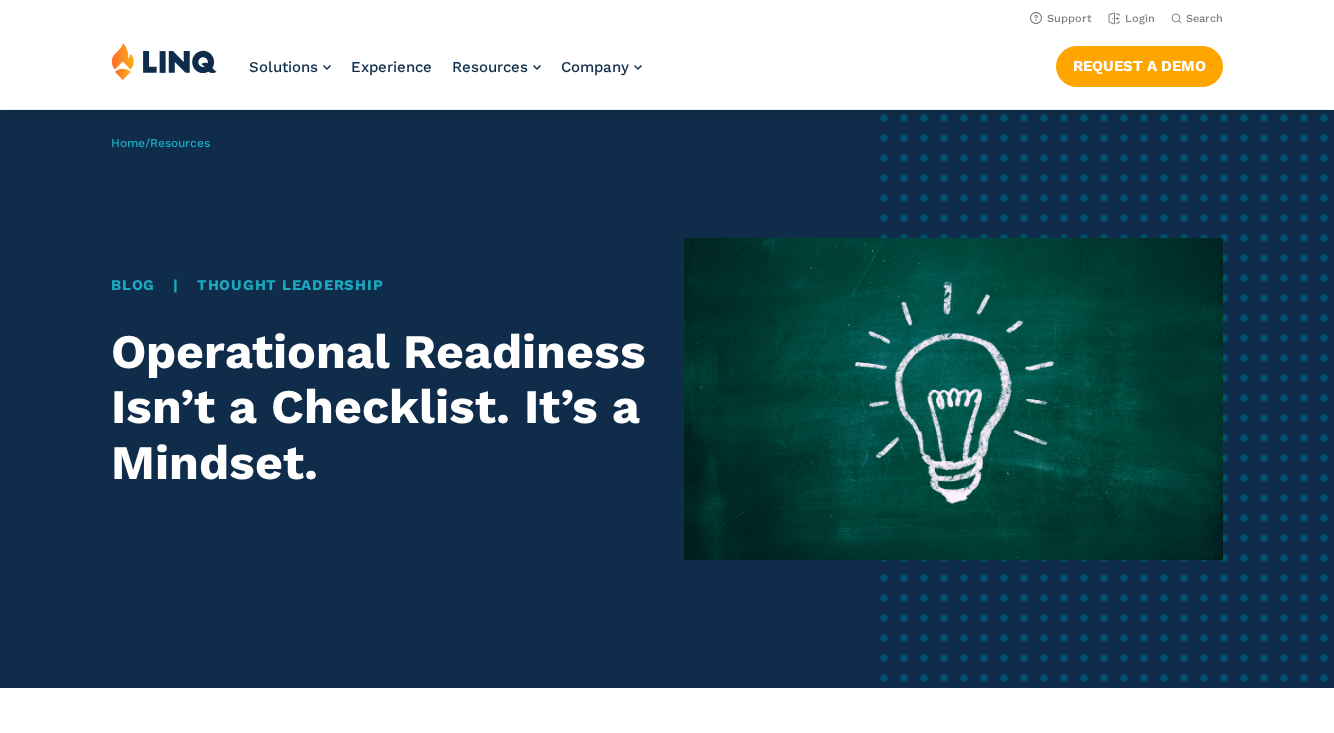 scroll, scrollTop: 0, scrollLeft: 0, axis: both 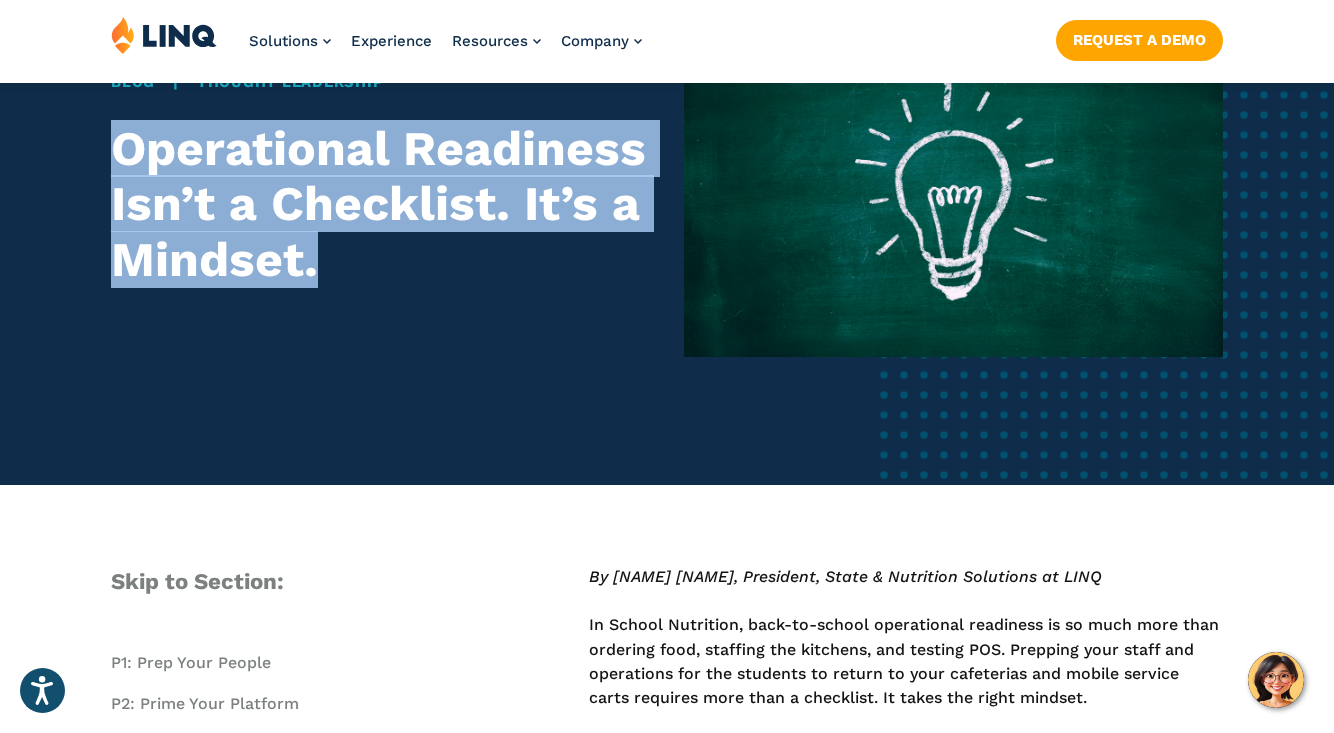 drag, startPoint x: 331, startPoint y: 271, endPoint x: 97, endPoint y: 152, distance: 262.52048 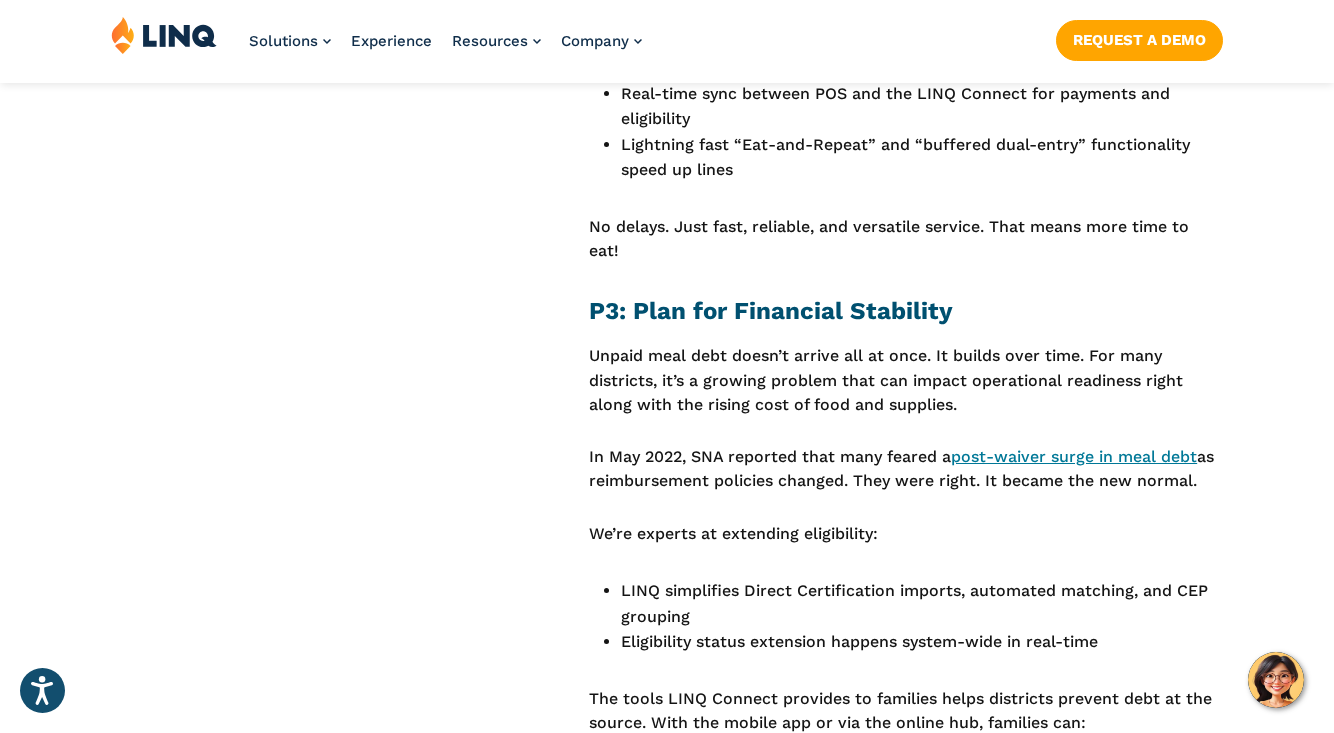 scroll, scrollTop: 2462, scrollLeft: 0, axis: vertical 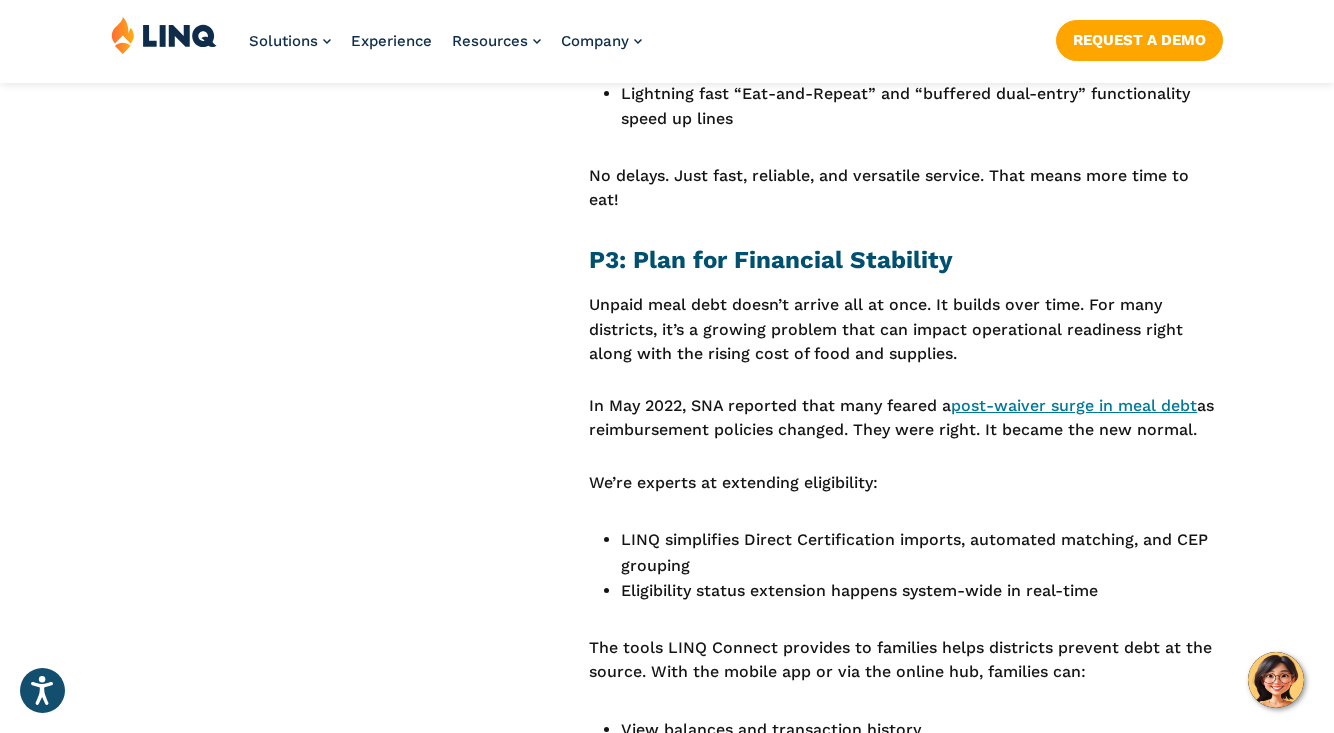 click on "In May 2022, SNA reported that many feared a  post-waiver surge in meal debt  as reimbursement policies changed. They were right. It became the new normal." at bounding box center (906, 418) 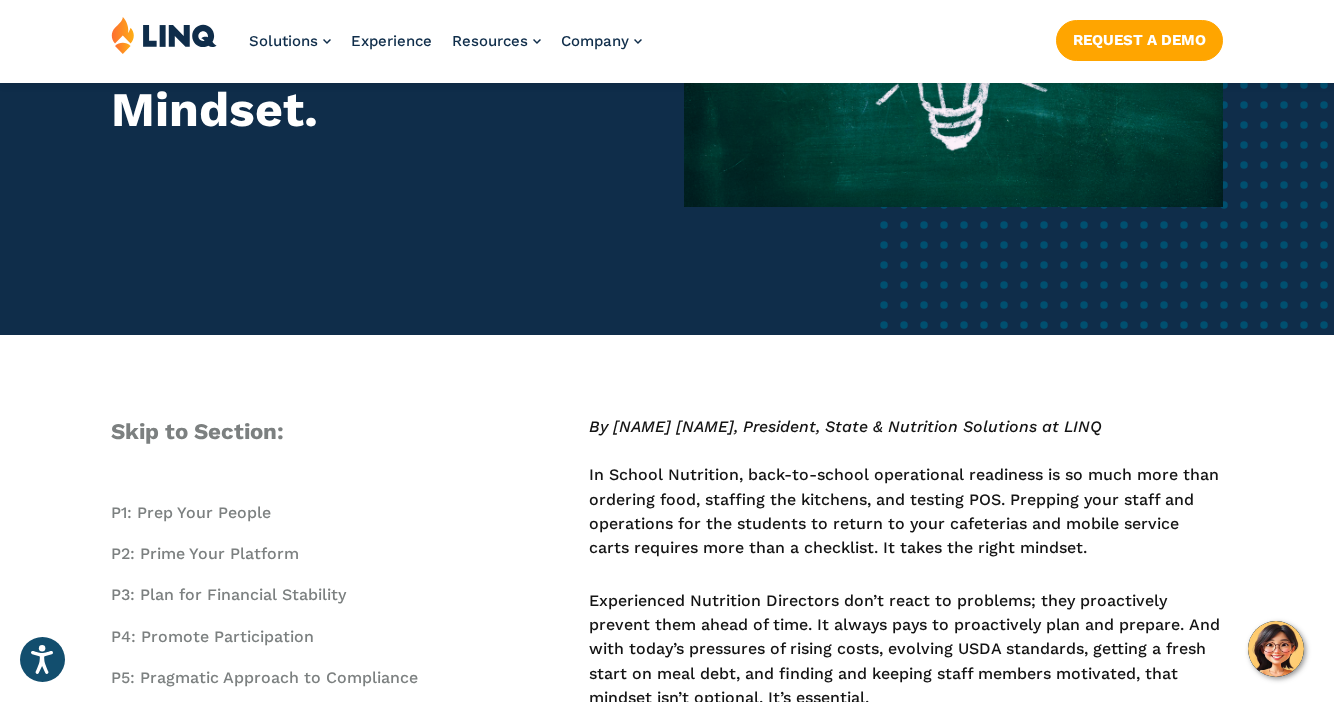 scroll, scrollTop: 1822, scrollLeft: 0, axis: vertical 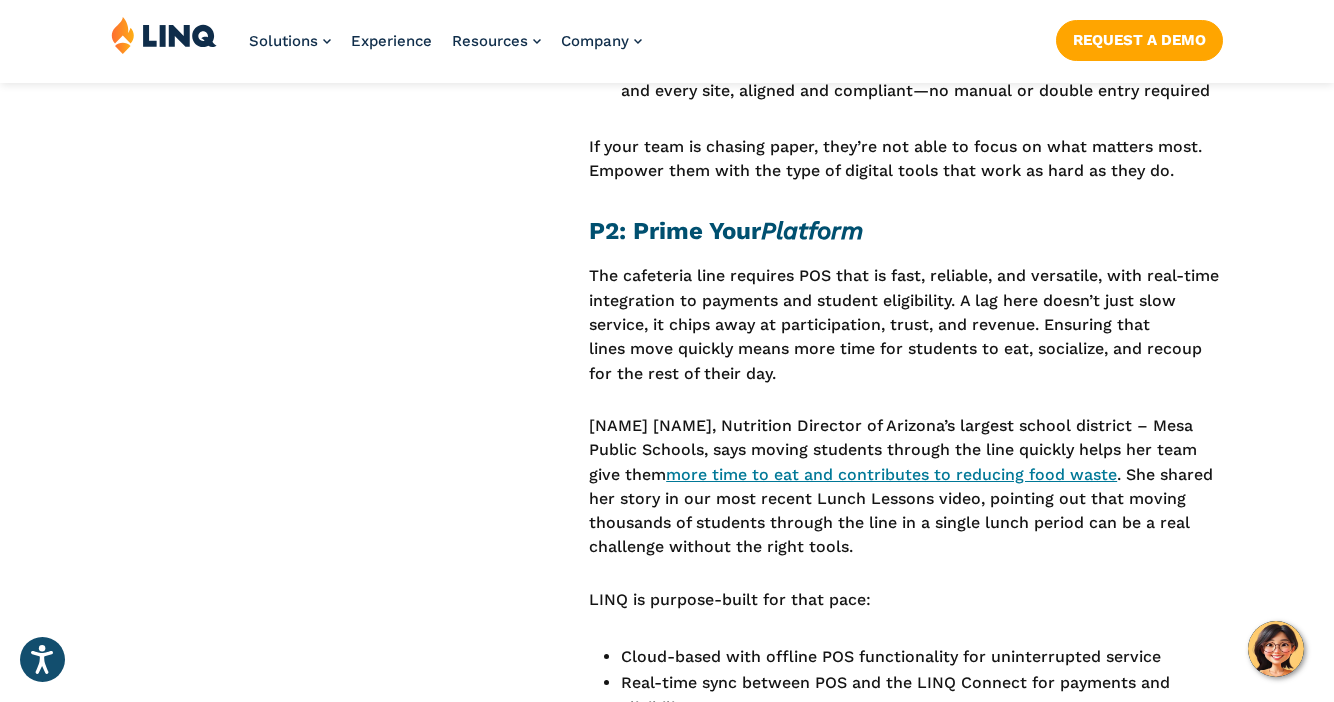 click on "[NAME] [NAME], Nutrition Director of Arizona’s largest school district – Mesa Public Schools, says moving students through the line quickly helps her team give them more time to eat and contributes to reducing food waste . She shared her story in our most recent Lunch Lessons video, pointing out that moving thousands of students through the line in a single lunch period can be a real challenge without the right tools." at bounding box center (906, 487) 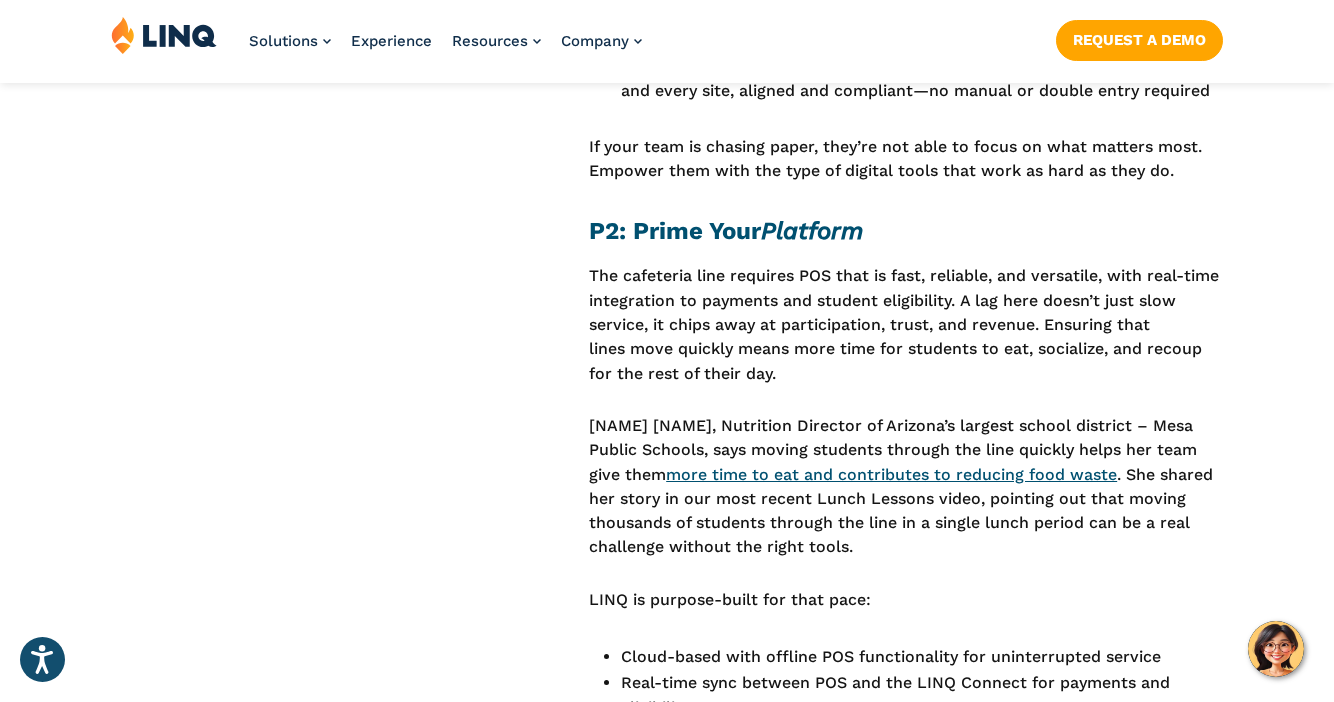 click on "more time to eat and contributes to reducing food waste" at bounding box center [891, 474] 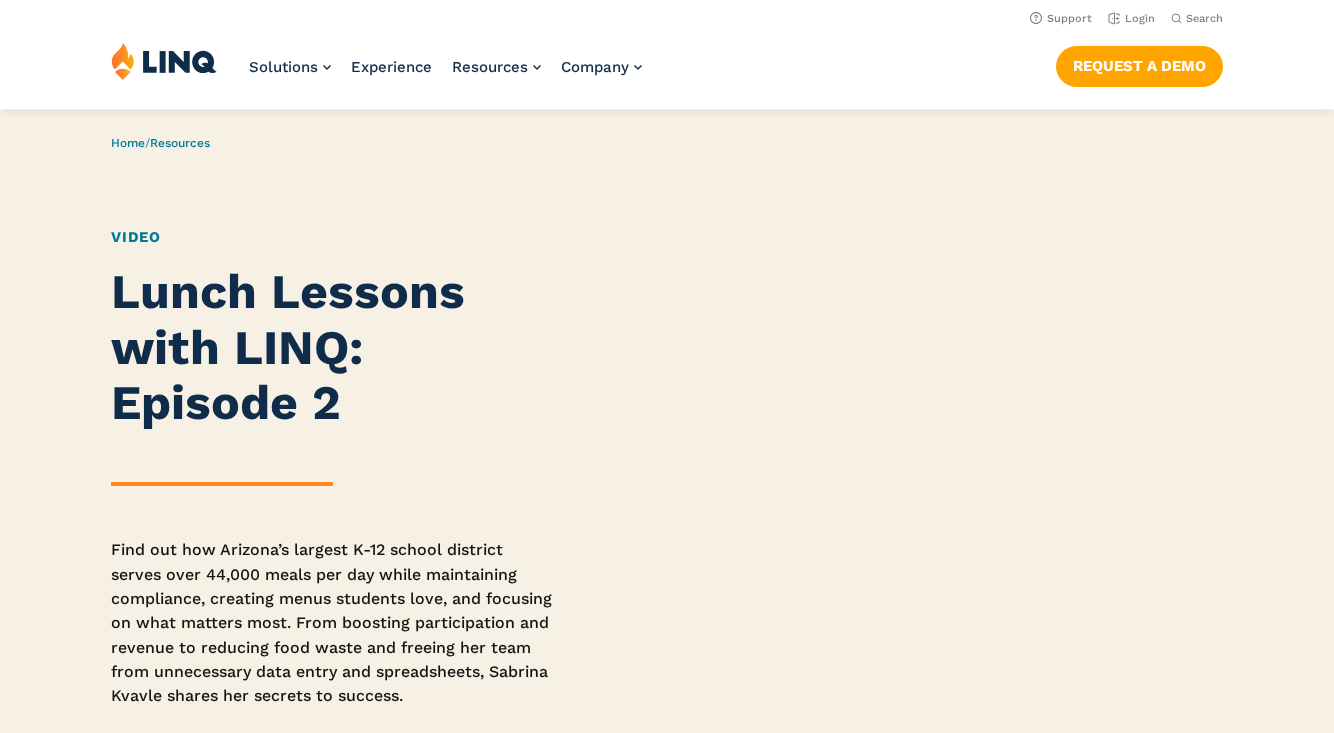 scroll, scrollTop: 0, scrollLeft: 0, axis: both 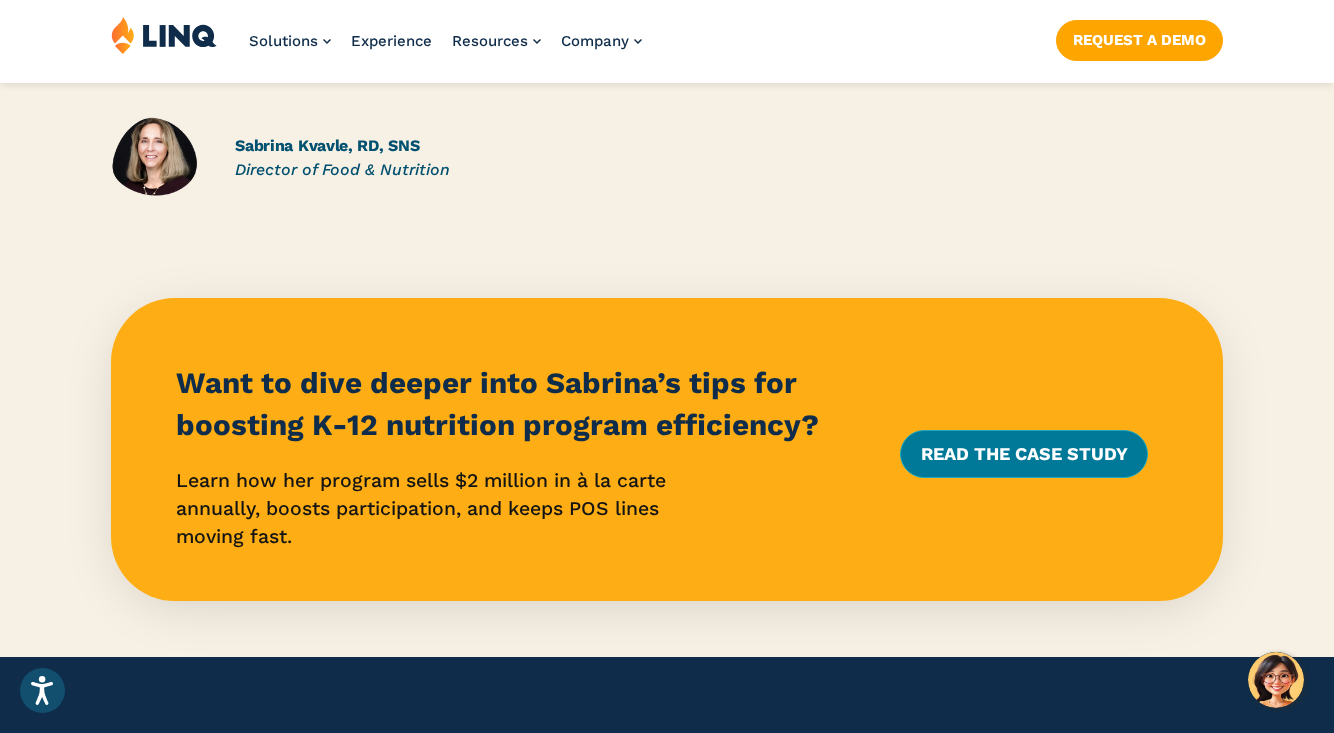 click on "read the case study" at bounding box center (1023, 454) 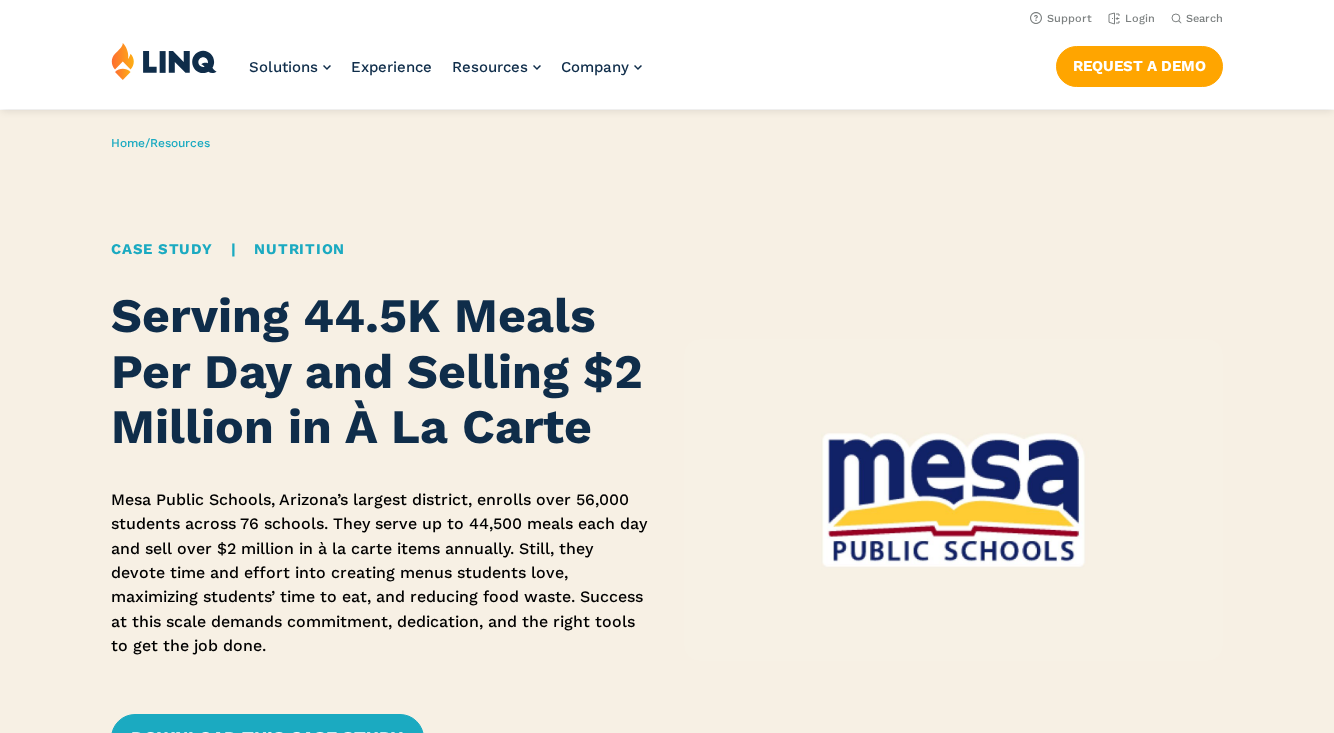 scroll, scrollTop: 0, scrollLeft: 0, axis: both 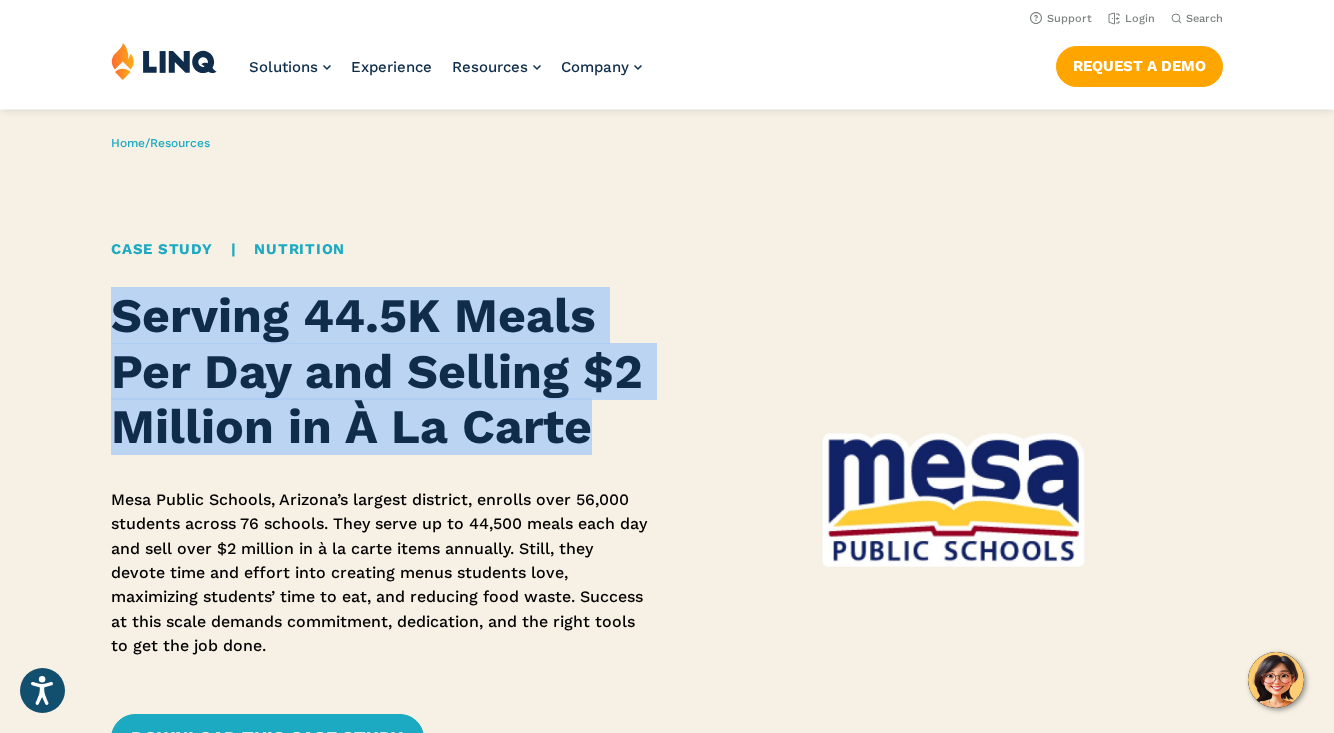 drag, startPoint x: 92, startPoint y: 309, endPoint x: 643, endPoint y: 414, distance: 560.91534 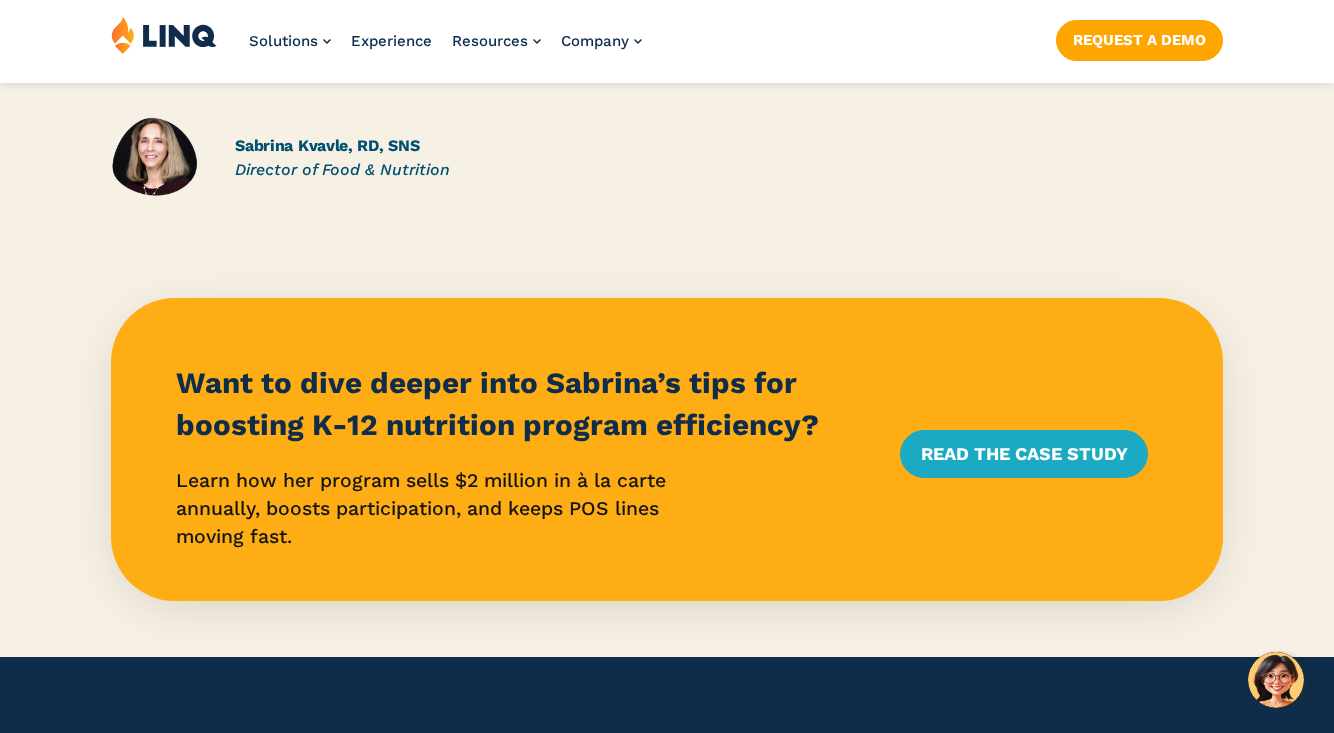 scroll, scrollTop: 0, scrollLeft: 0, axis: both 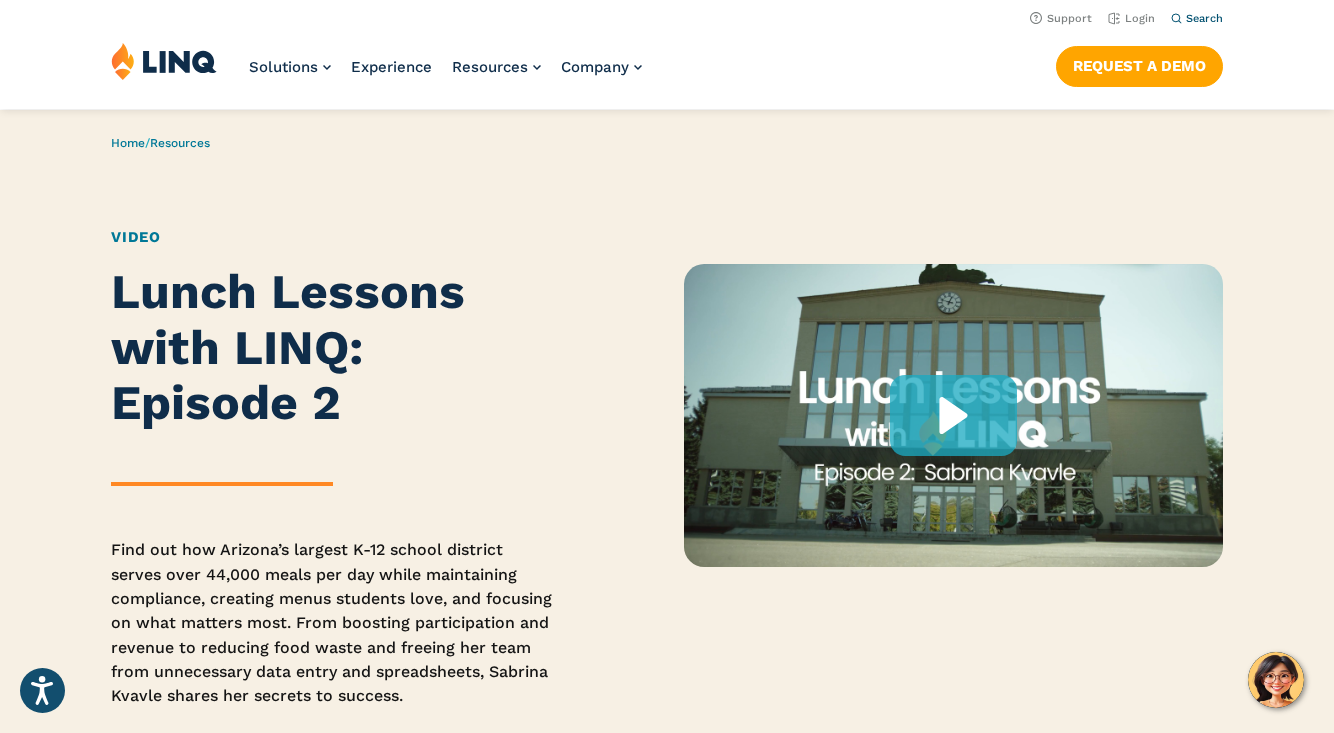 click on "Search" at bounding box center [1204, 18] 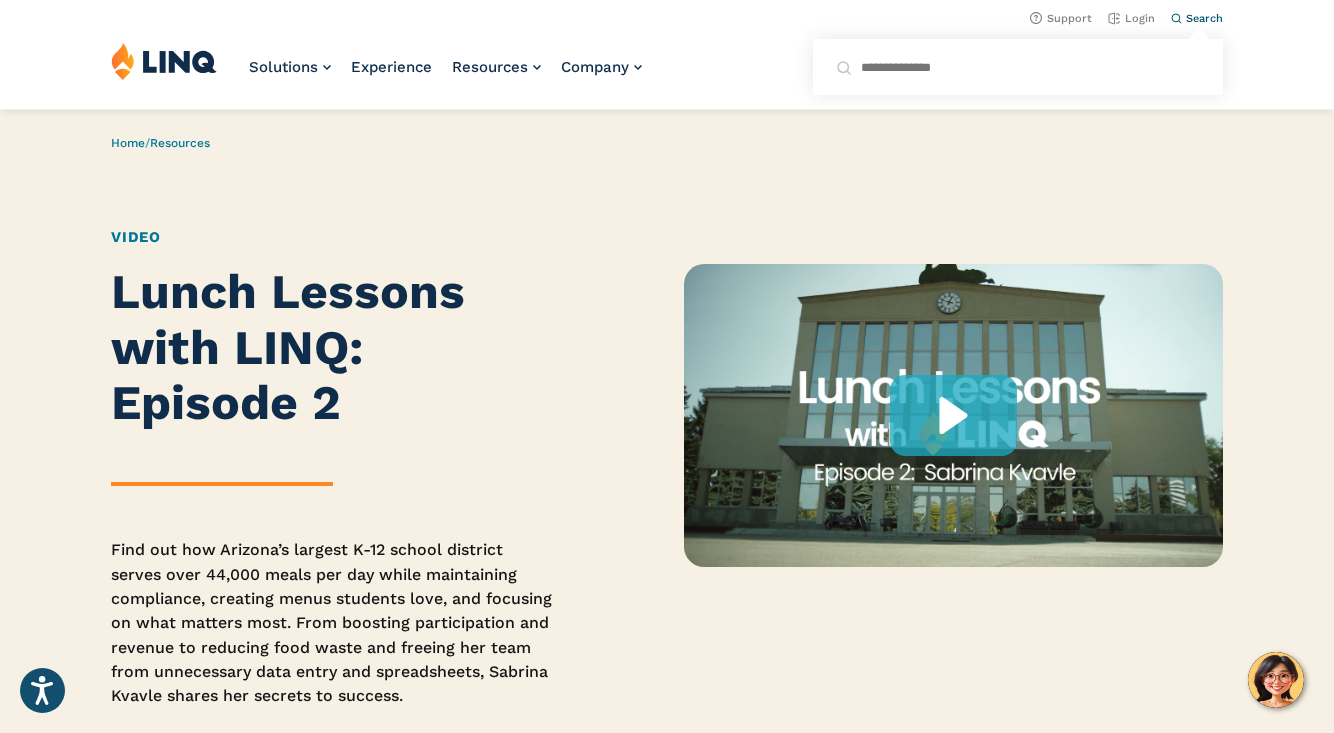 click on "Search for:" at bounding box center [1018, 67] 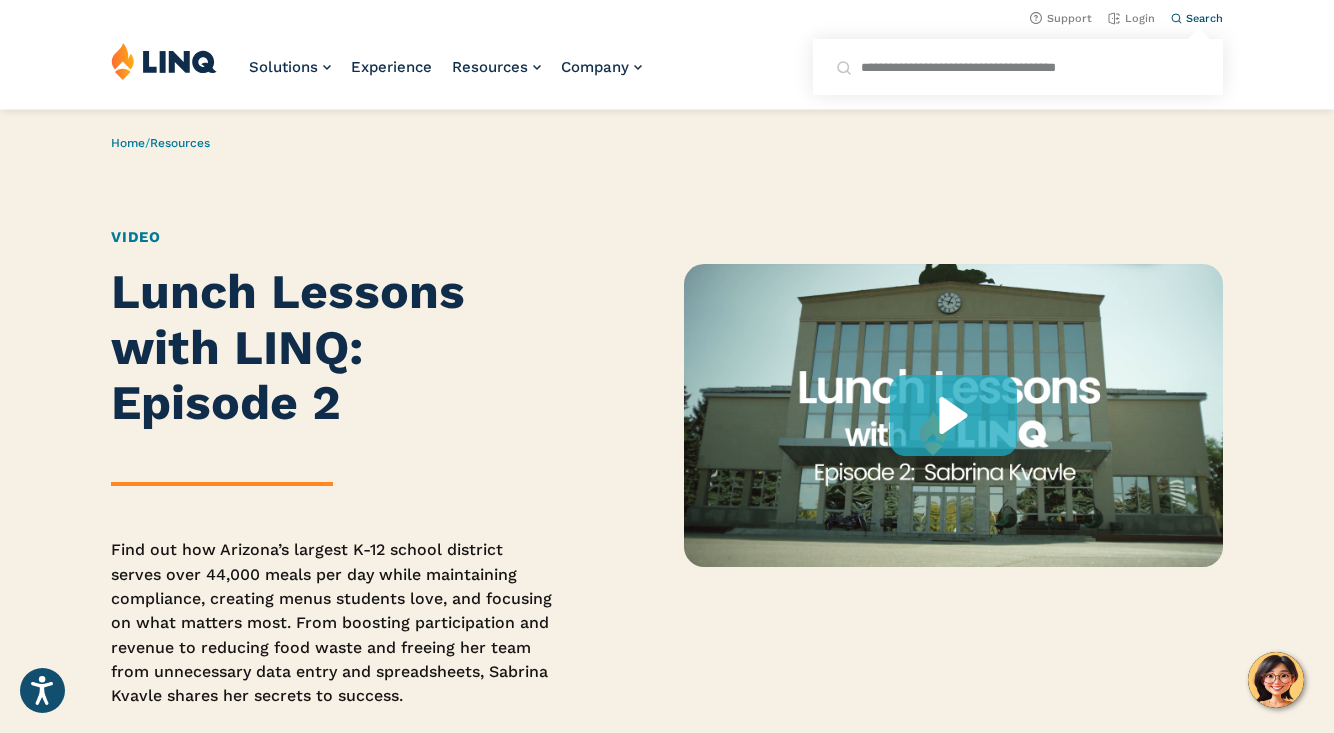 click at bounding box center (1198, 54) 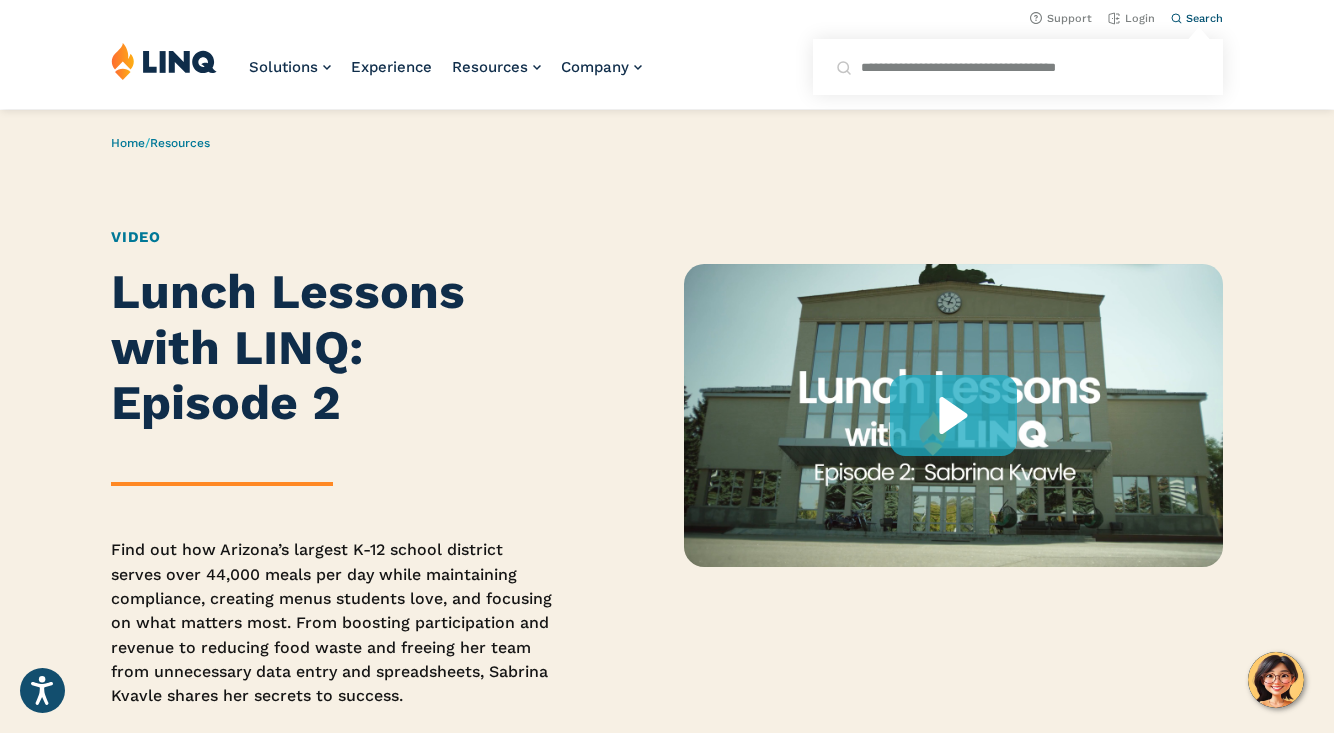 click on "**********" at bounding box center [1018, 67] 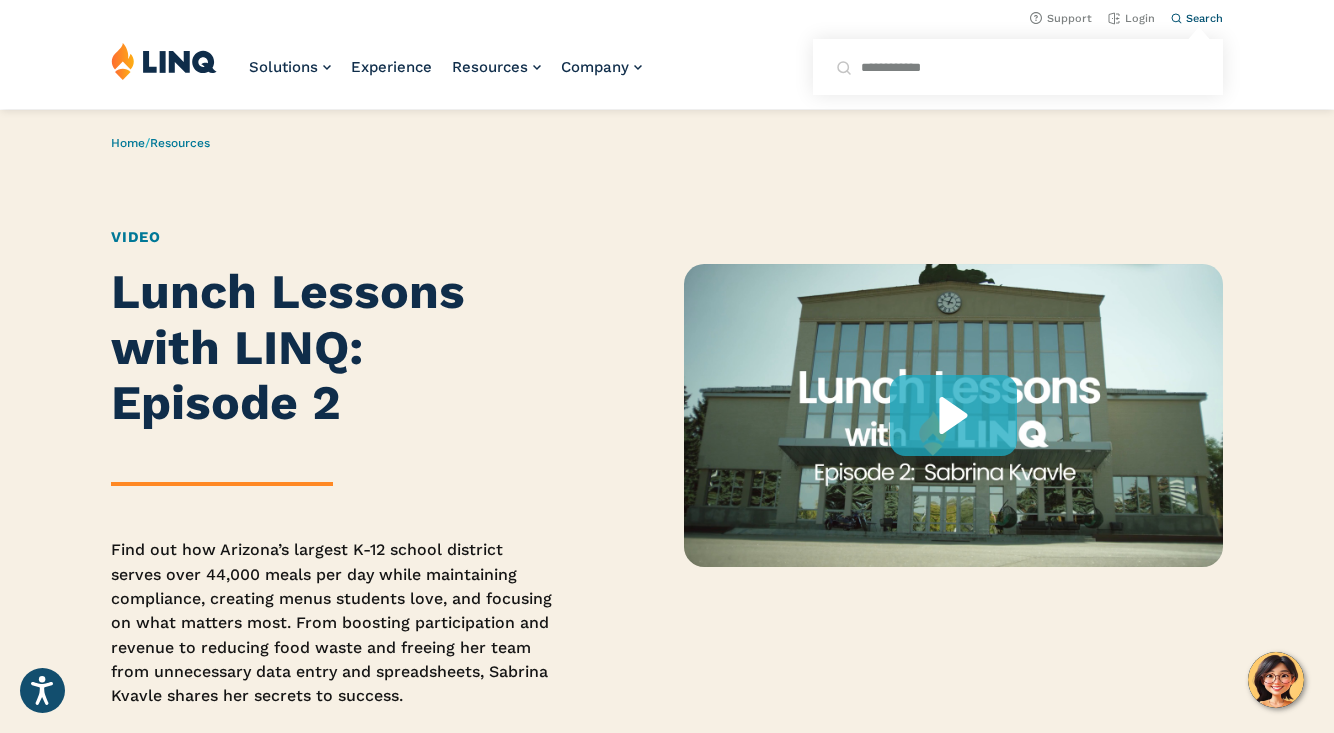 type on "**********" 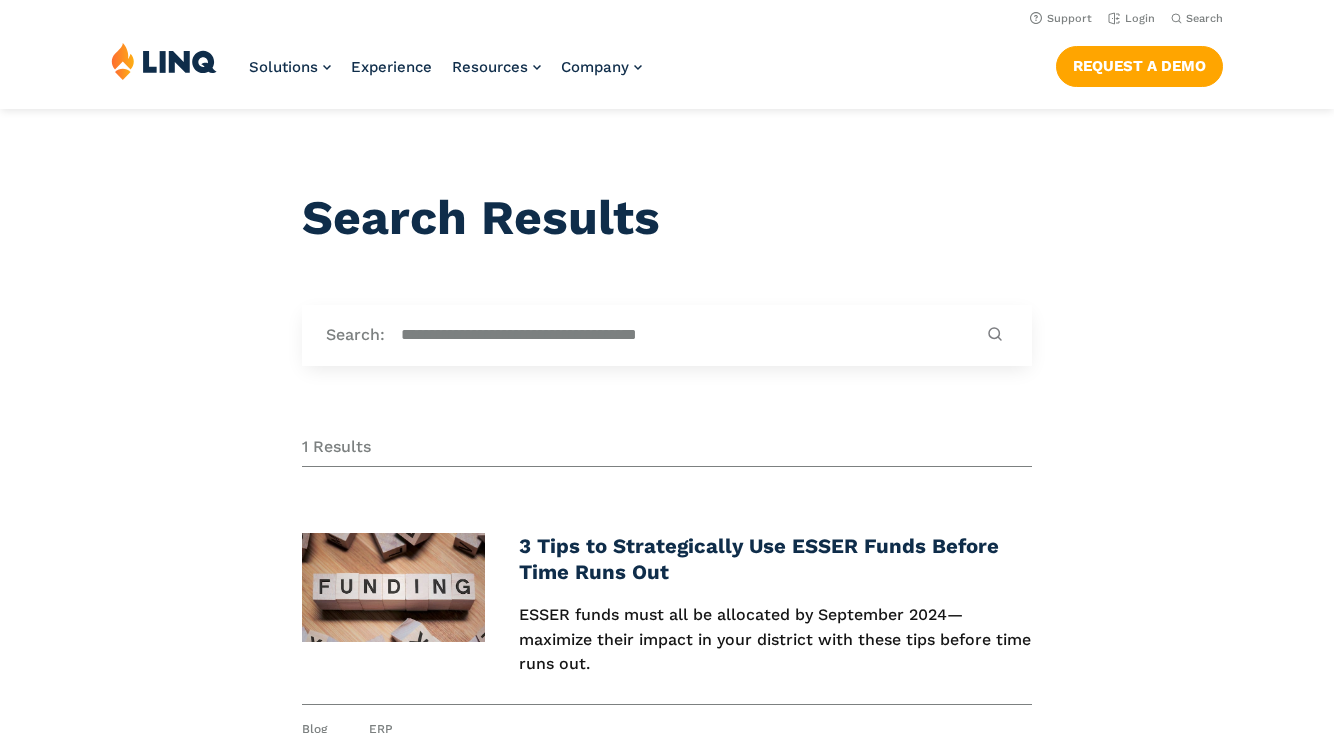 scroll, scrollTop: 0, scrollLeft: 0, axis: both 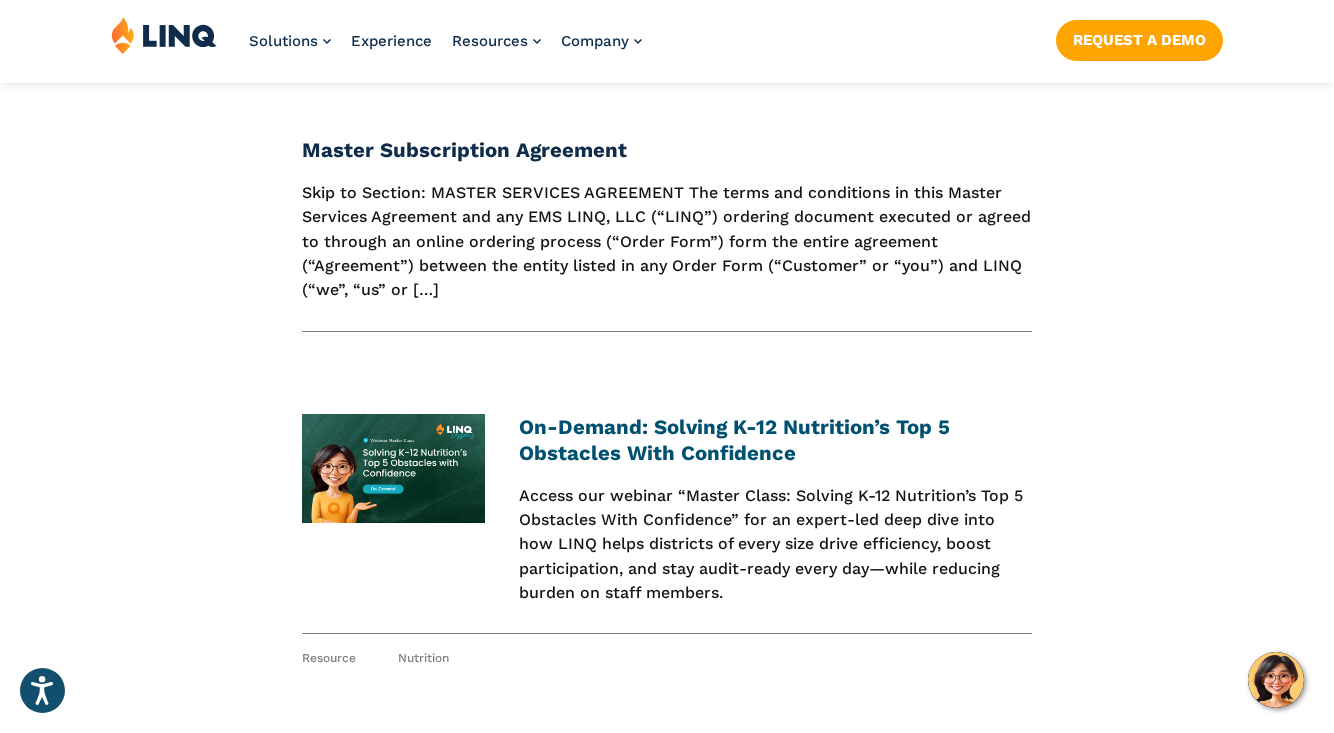 click on "On-Demand: Solving K-12 Nutrition’s Top 5 Obstacles With Confidence" at bounding box center (734, 440) 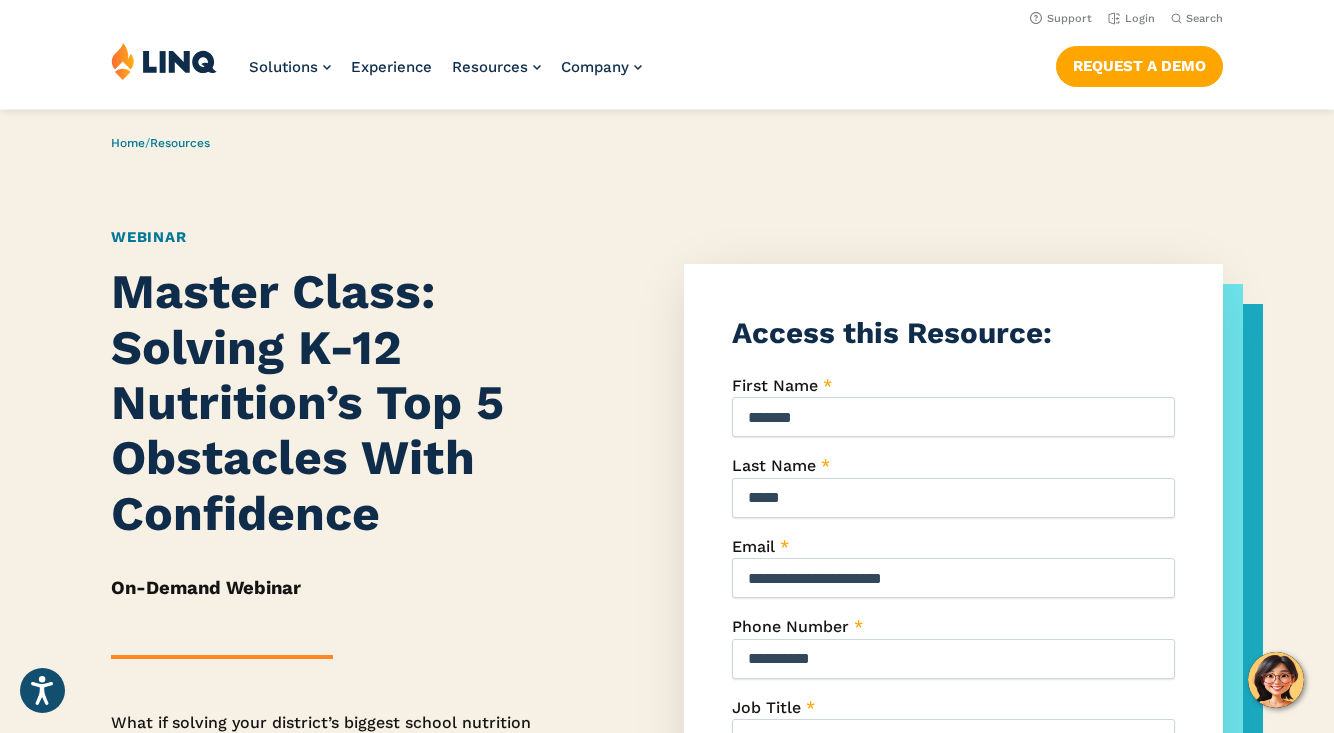 scroll, scrollTop: 0, scrollLeft: 0, axis: both 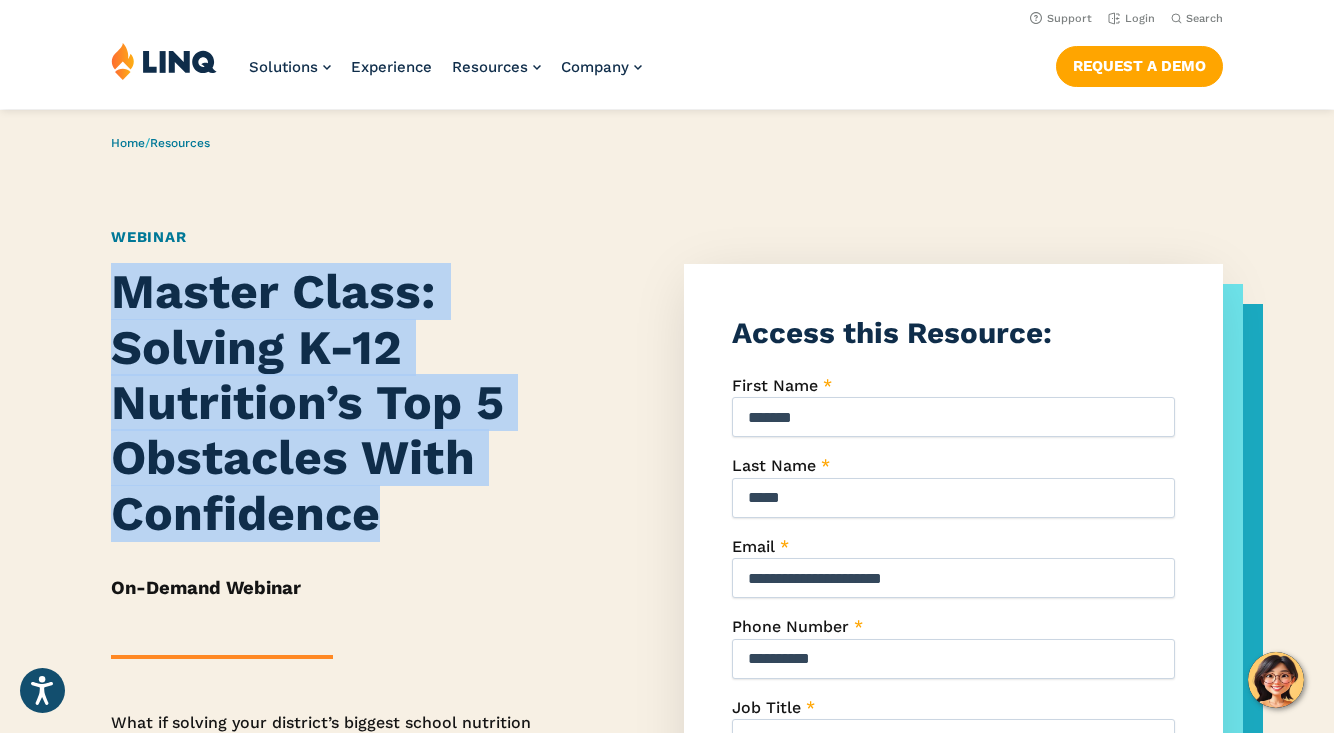 drag, startPoint x: 102, startPoint y: 290, endPoint x: 384, endPoint y: 528, distance: 369.0095 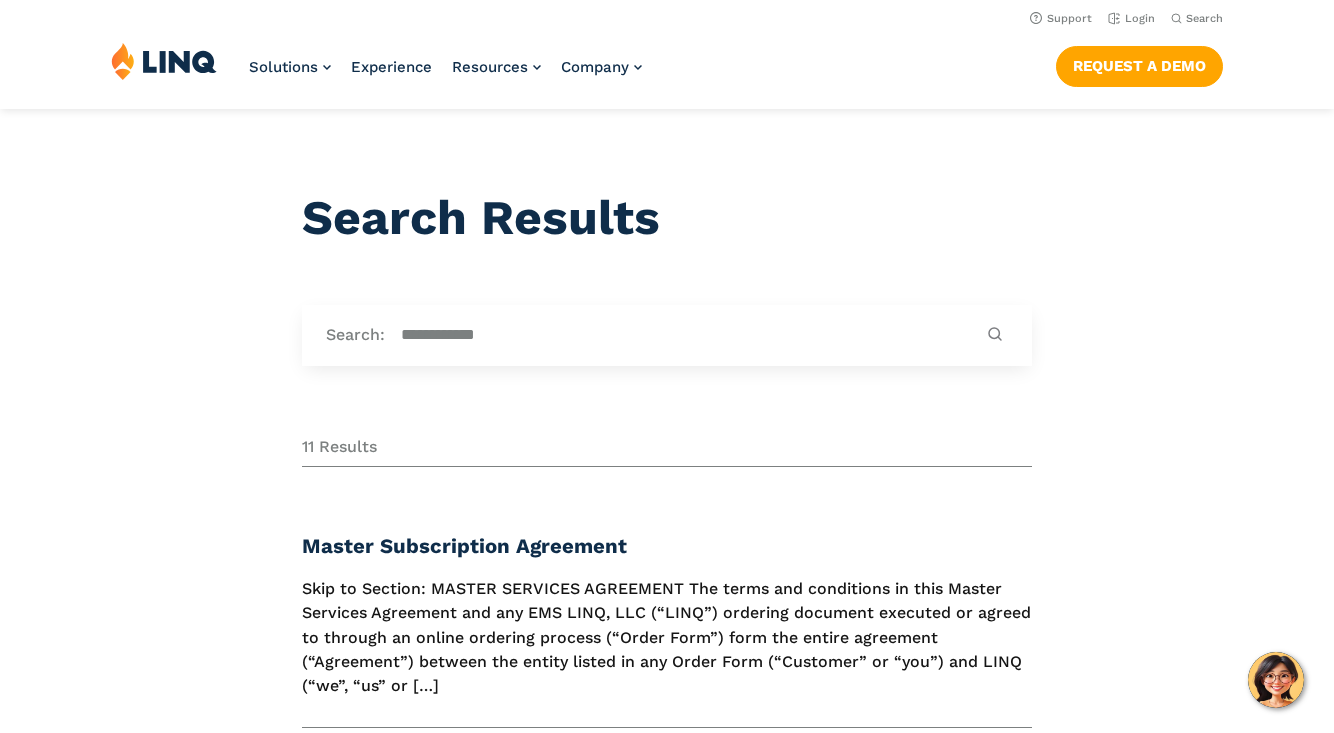 scroll, scrollTop: 396, scrollLeft: 0, axis: vertical 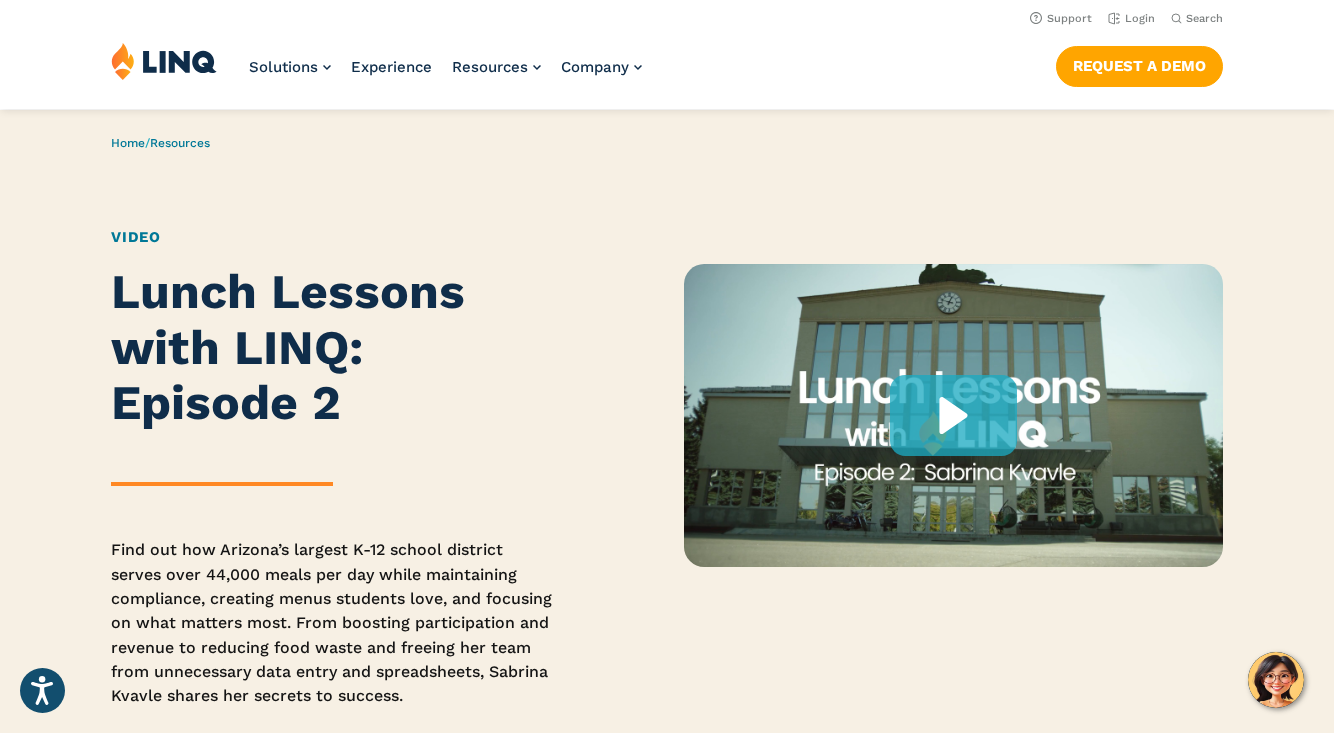click on "Search" at bounding box center (1204, 18) 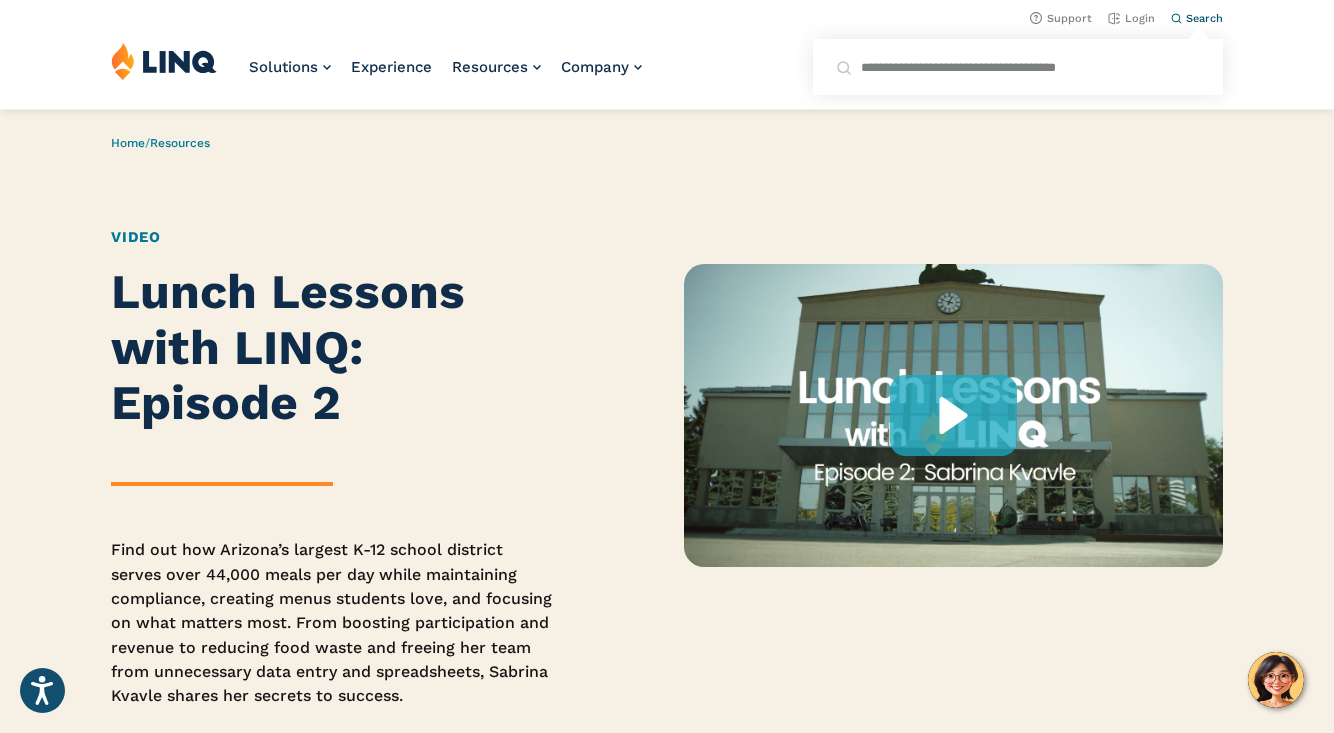 click on "**********" at bounding box center [1018, 67] 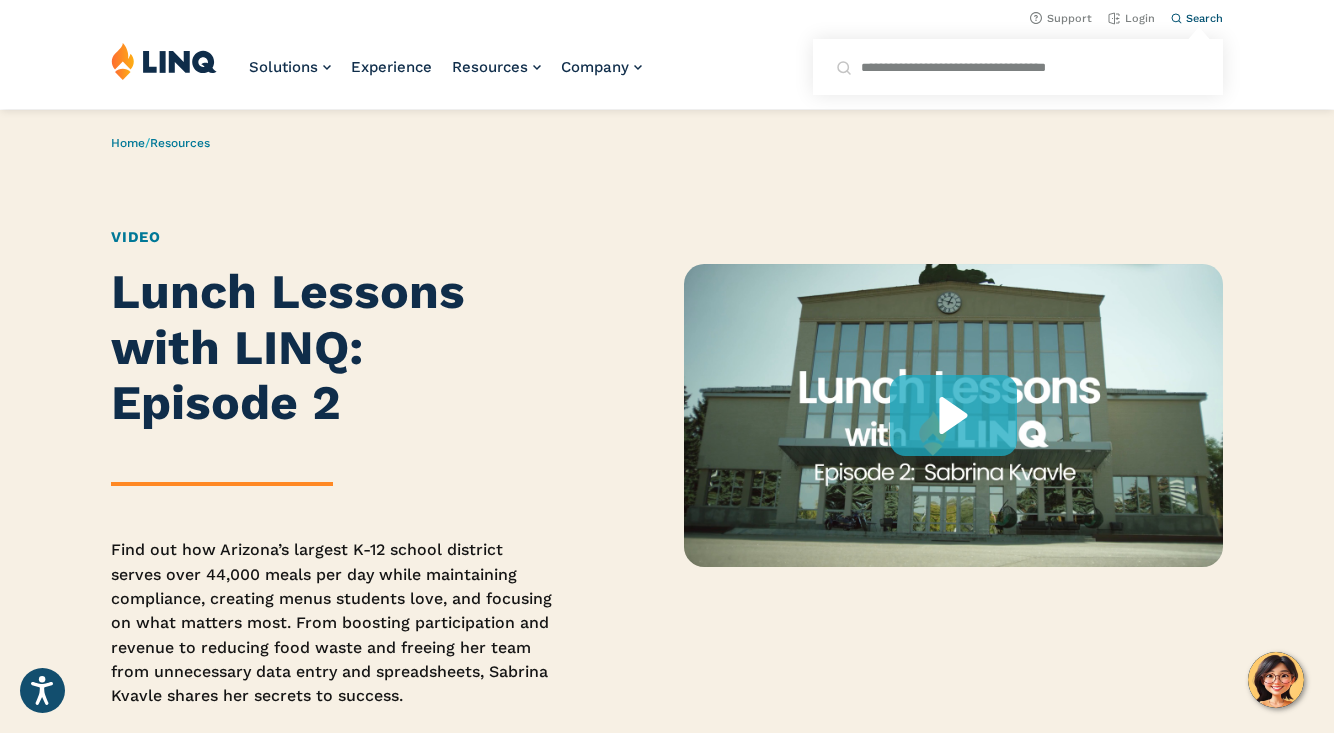 type on "**********" 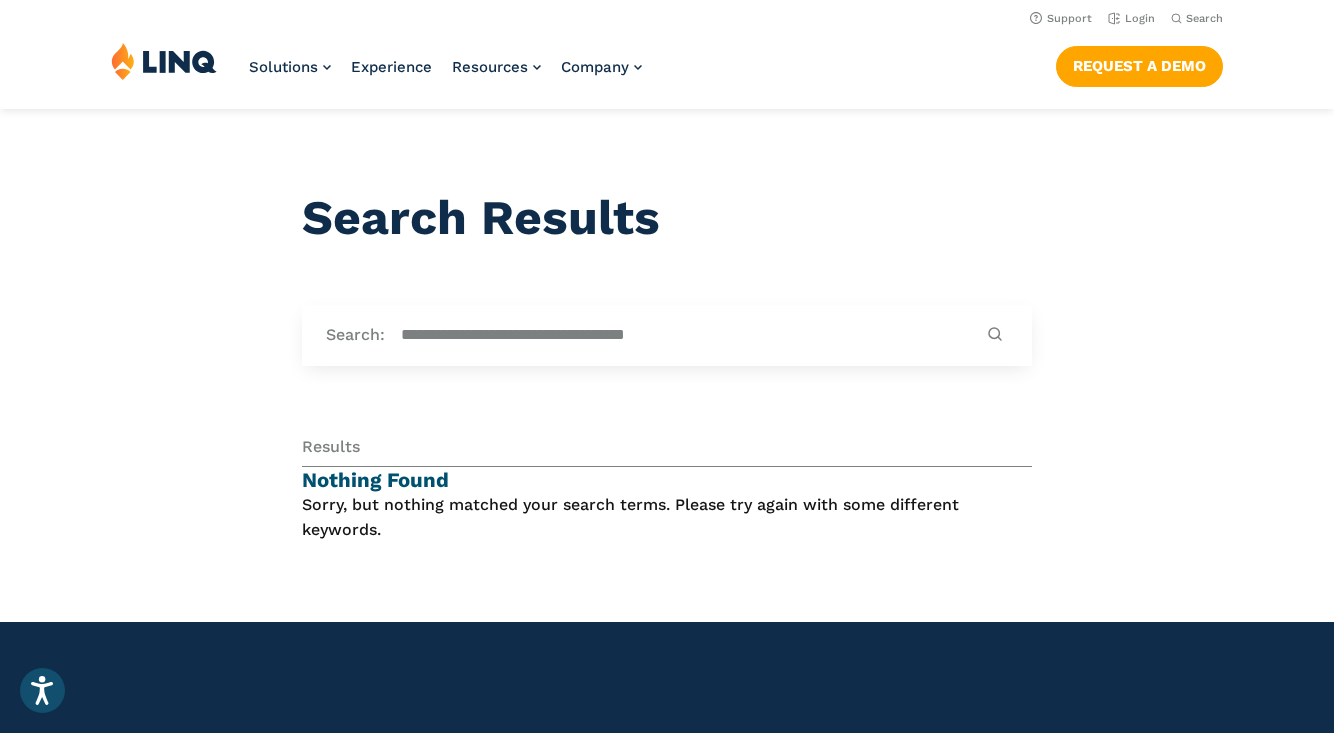 scroll, scrollTop: 0, scrollLeft: 0, axis: both 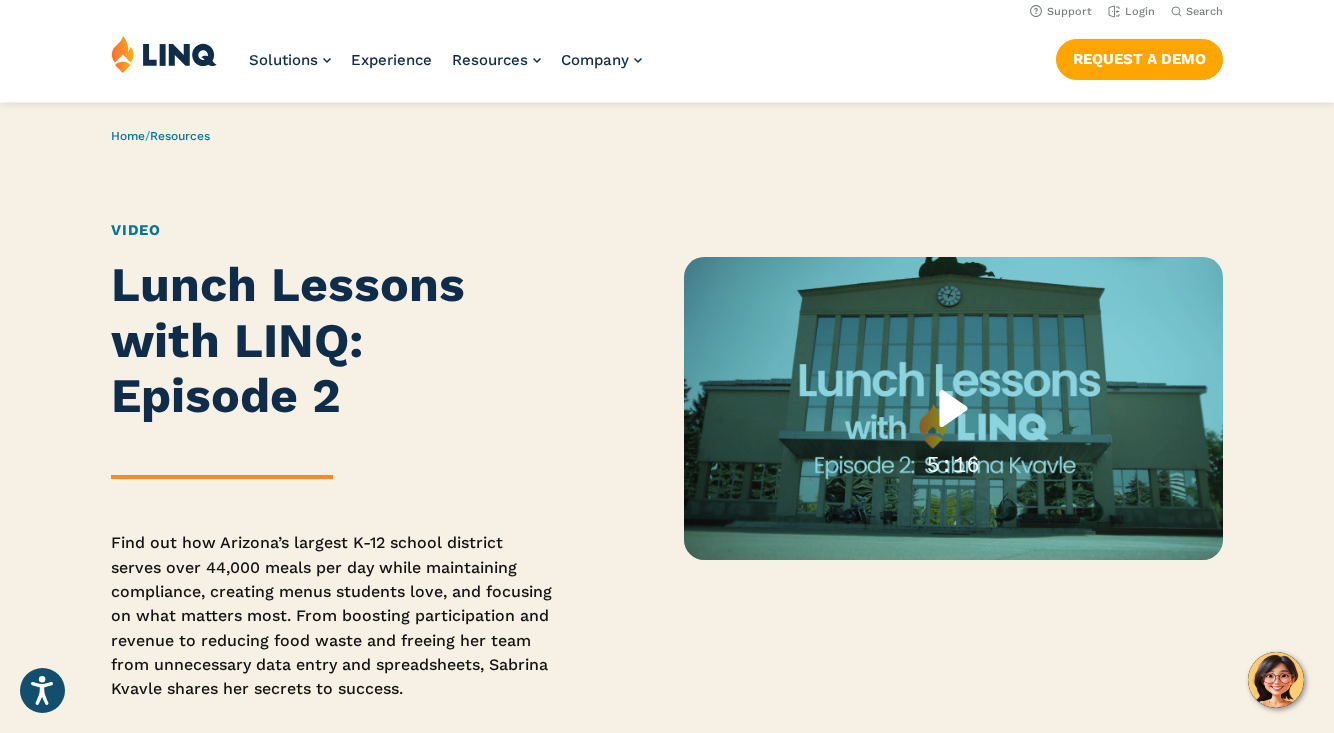 click at bounding box center [953, 408] 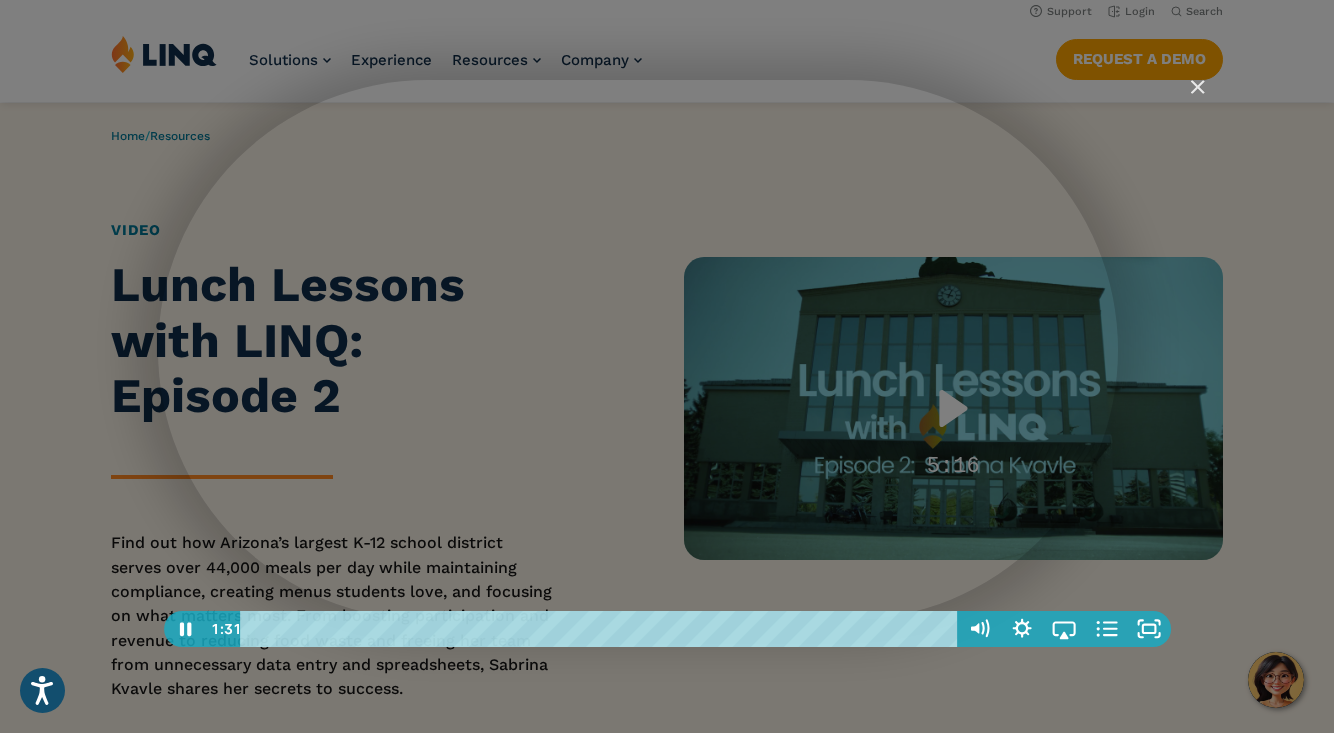 type 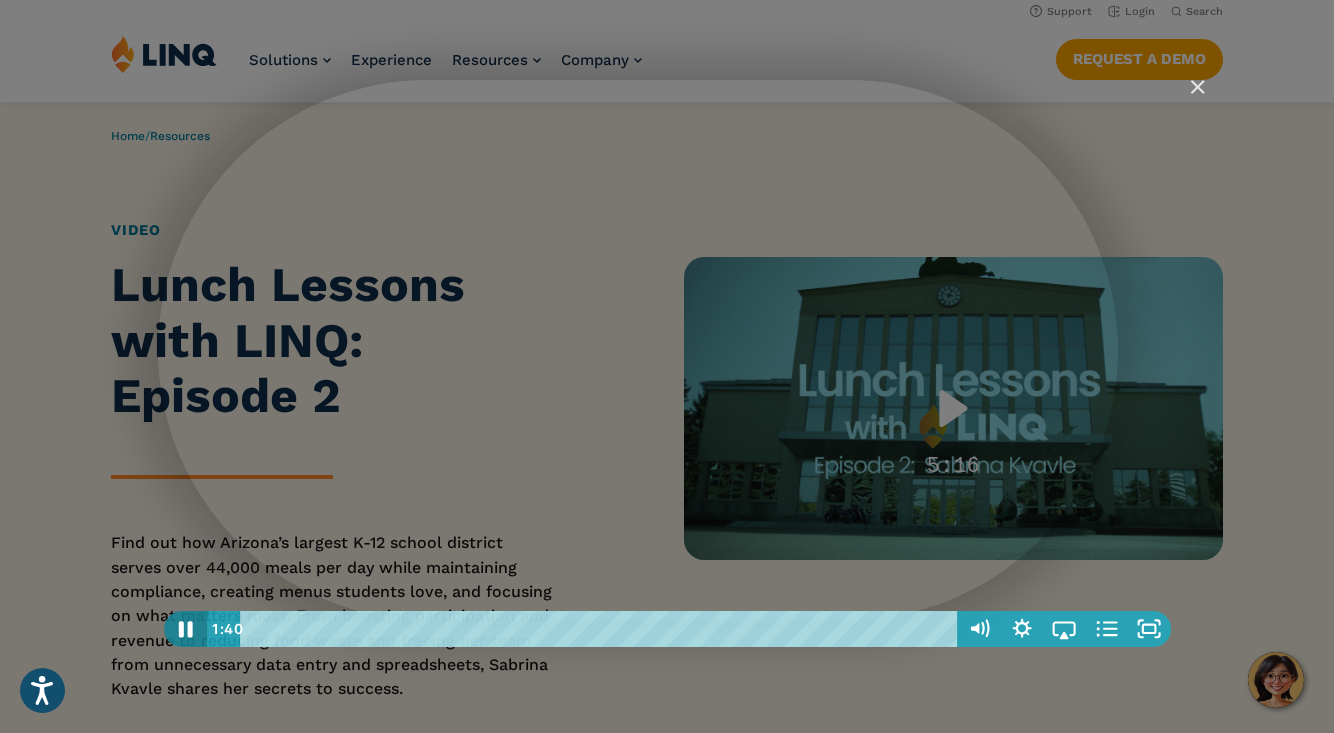 click 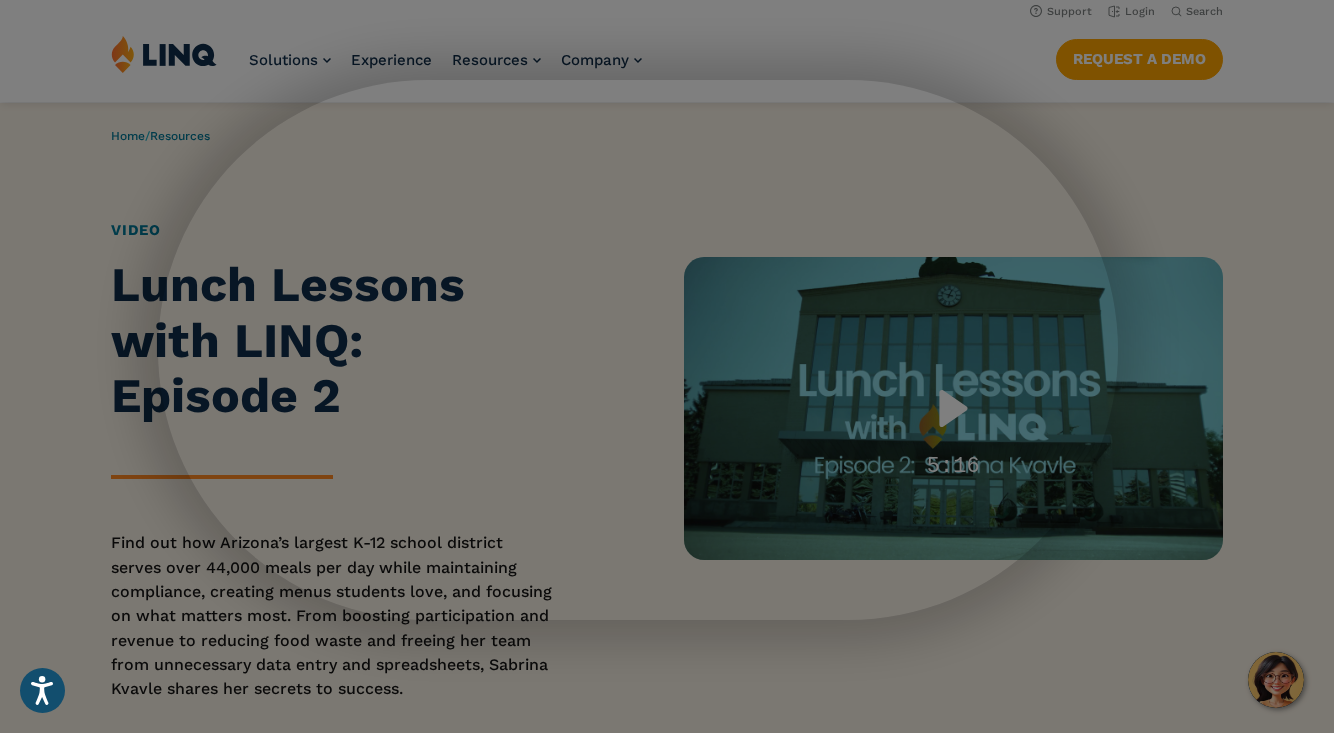 click at bounding box center (667, 1240) 